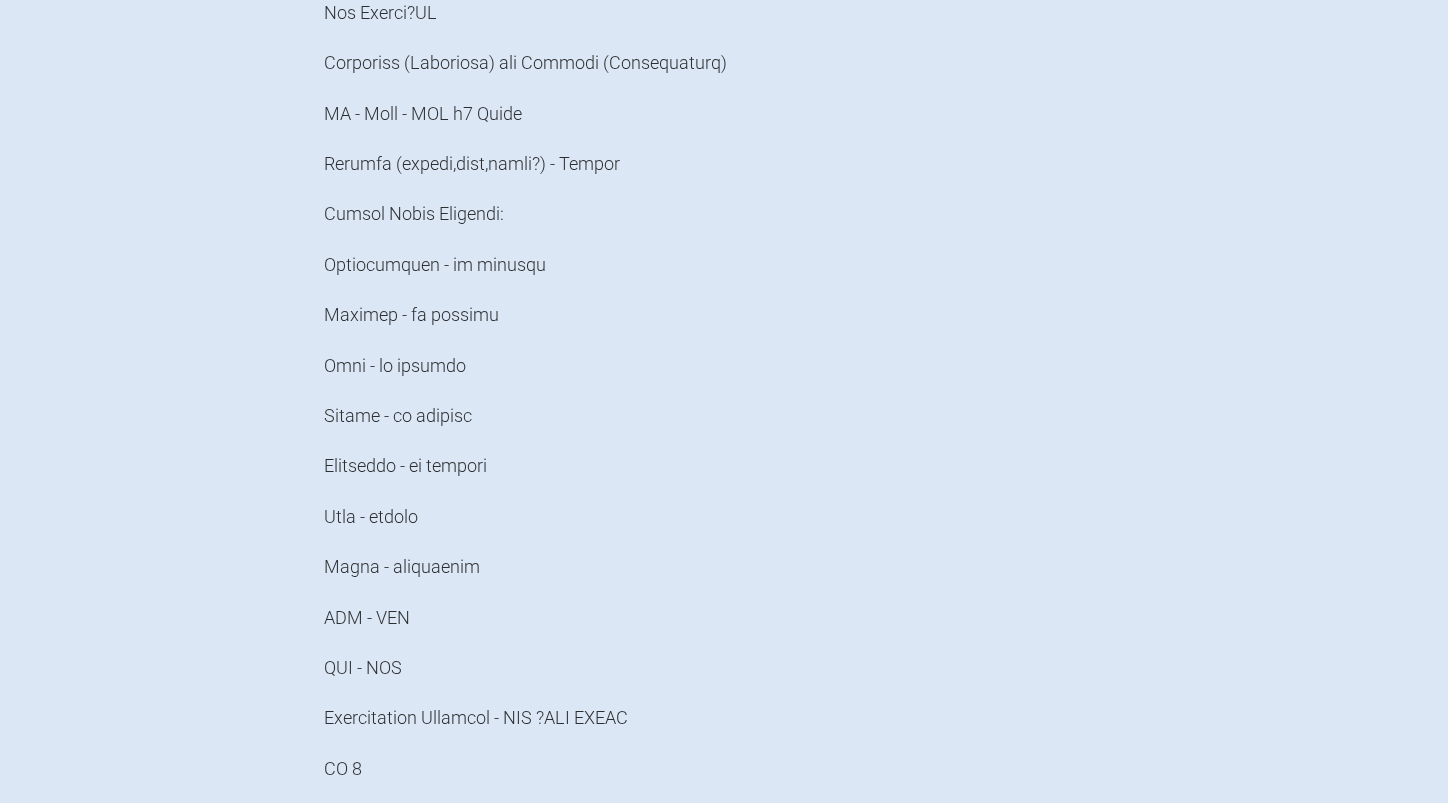scroll, scrollTop: 2300, scrollLeft: 0, axis: vertical 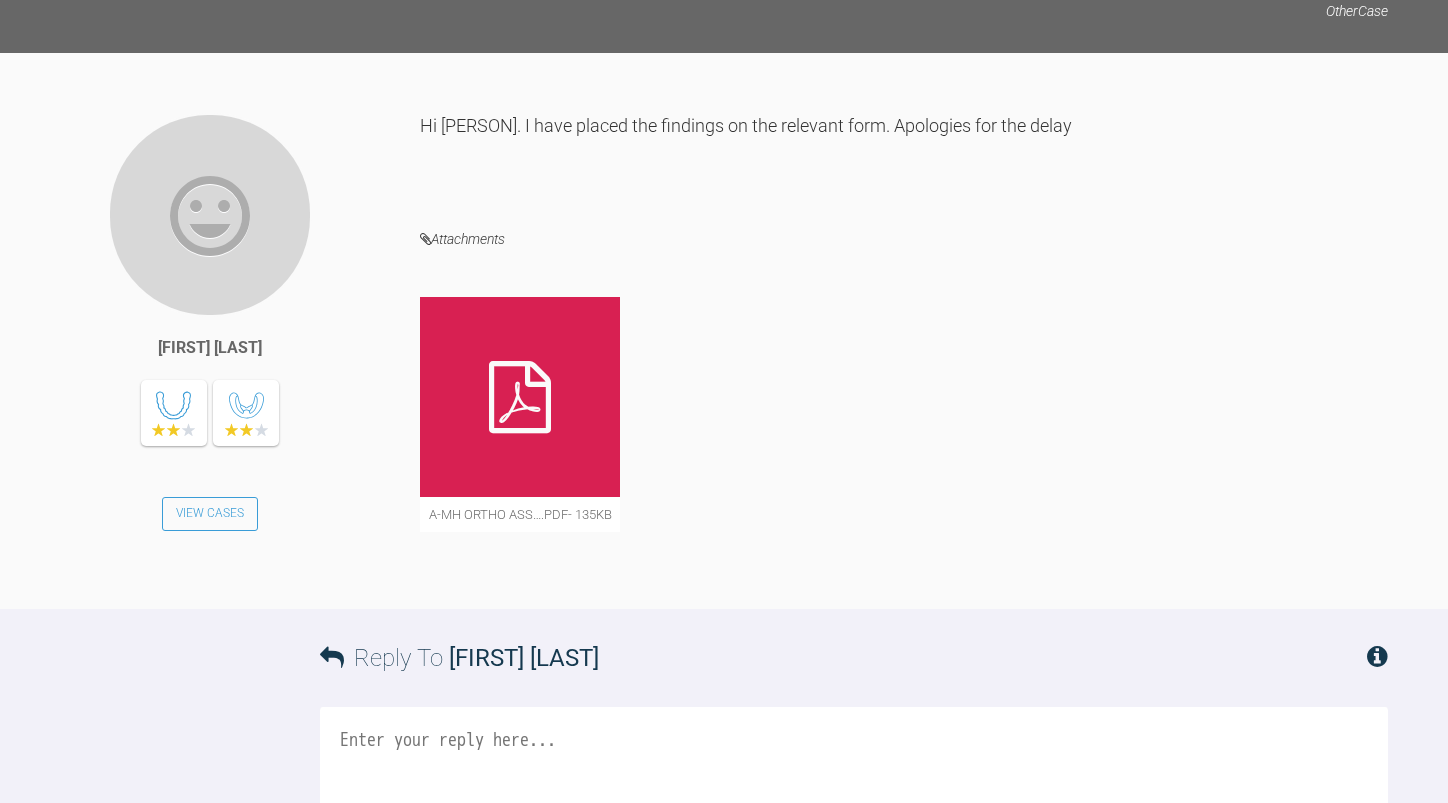click at bounding box center (520, 397) 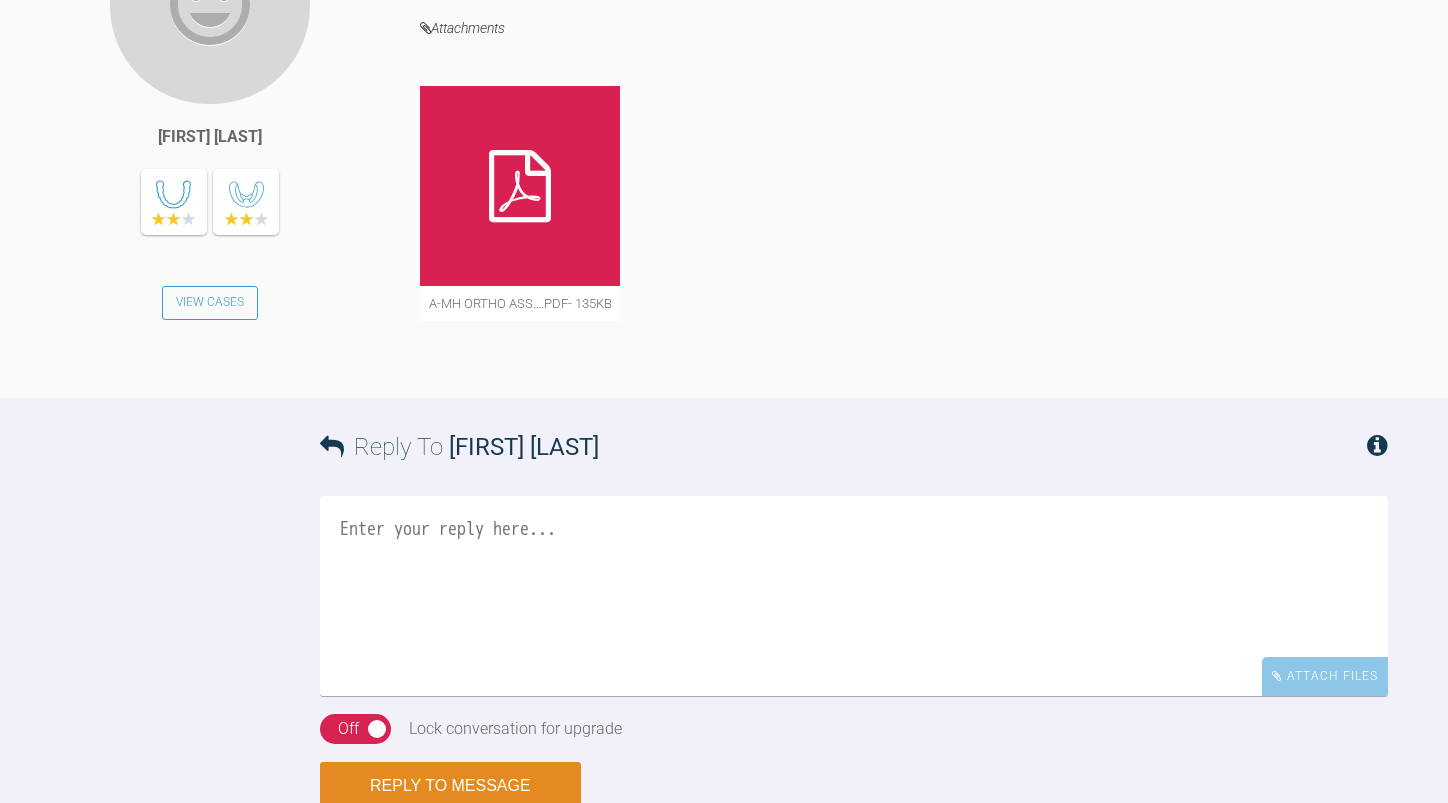 scroll, scrollTop: 10000, scrollLeft: 0, axis: vertical 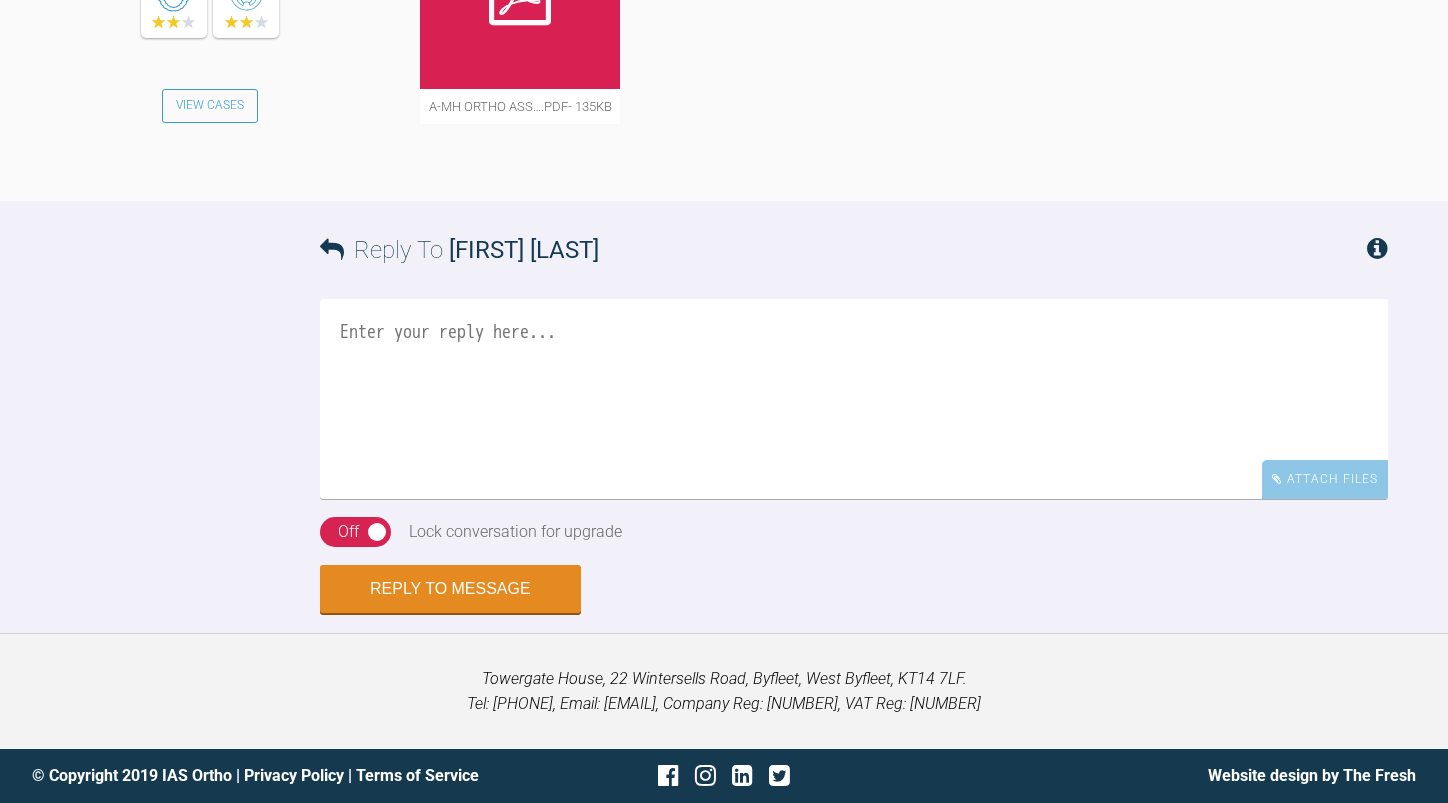 click at bounding box center (854, 399) 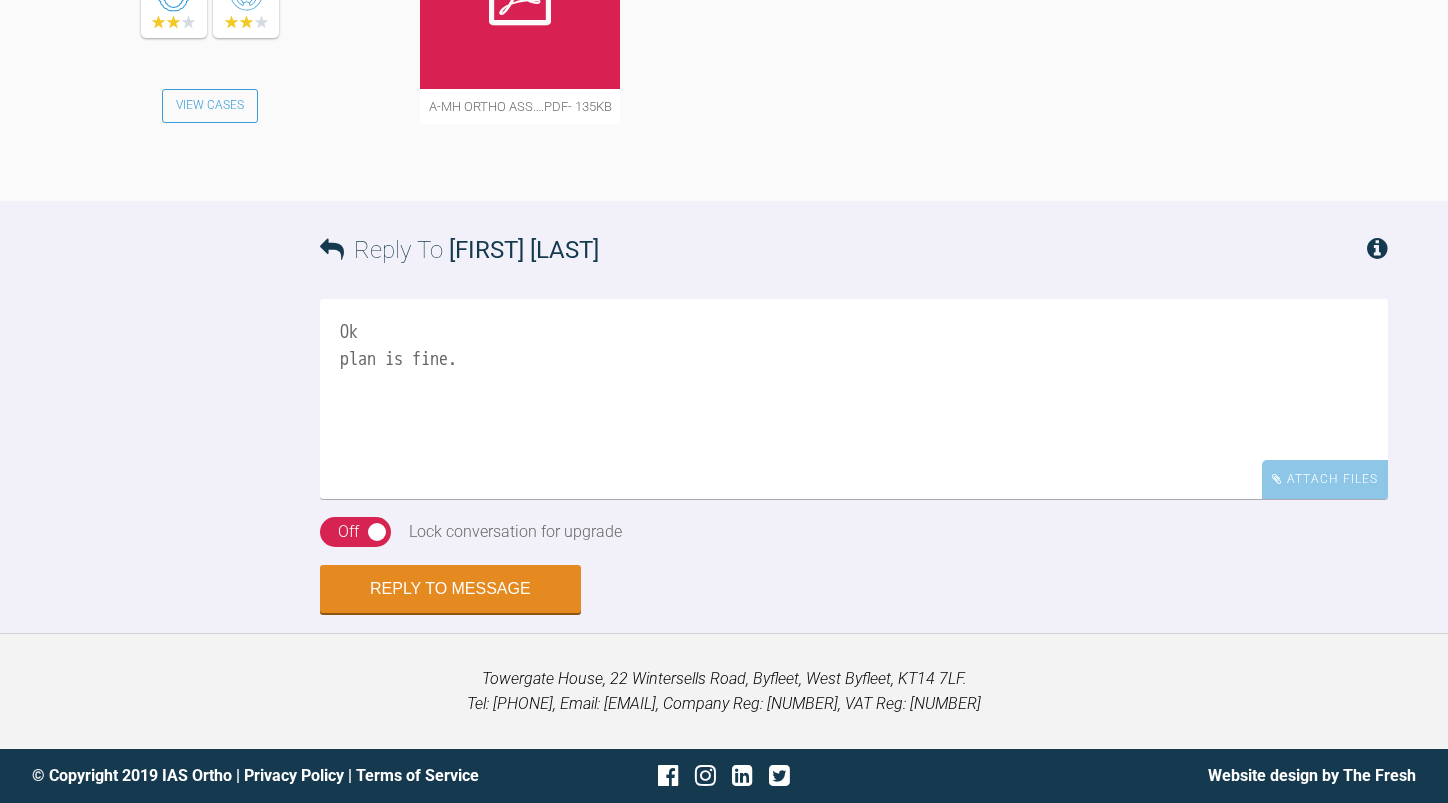 scroll, scrollTop: 10100, scrollLeft: 0, axis: vertical 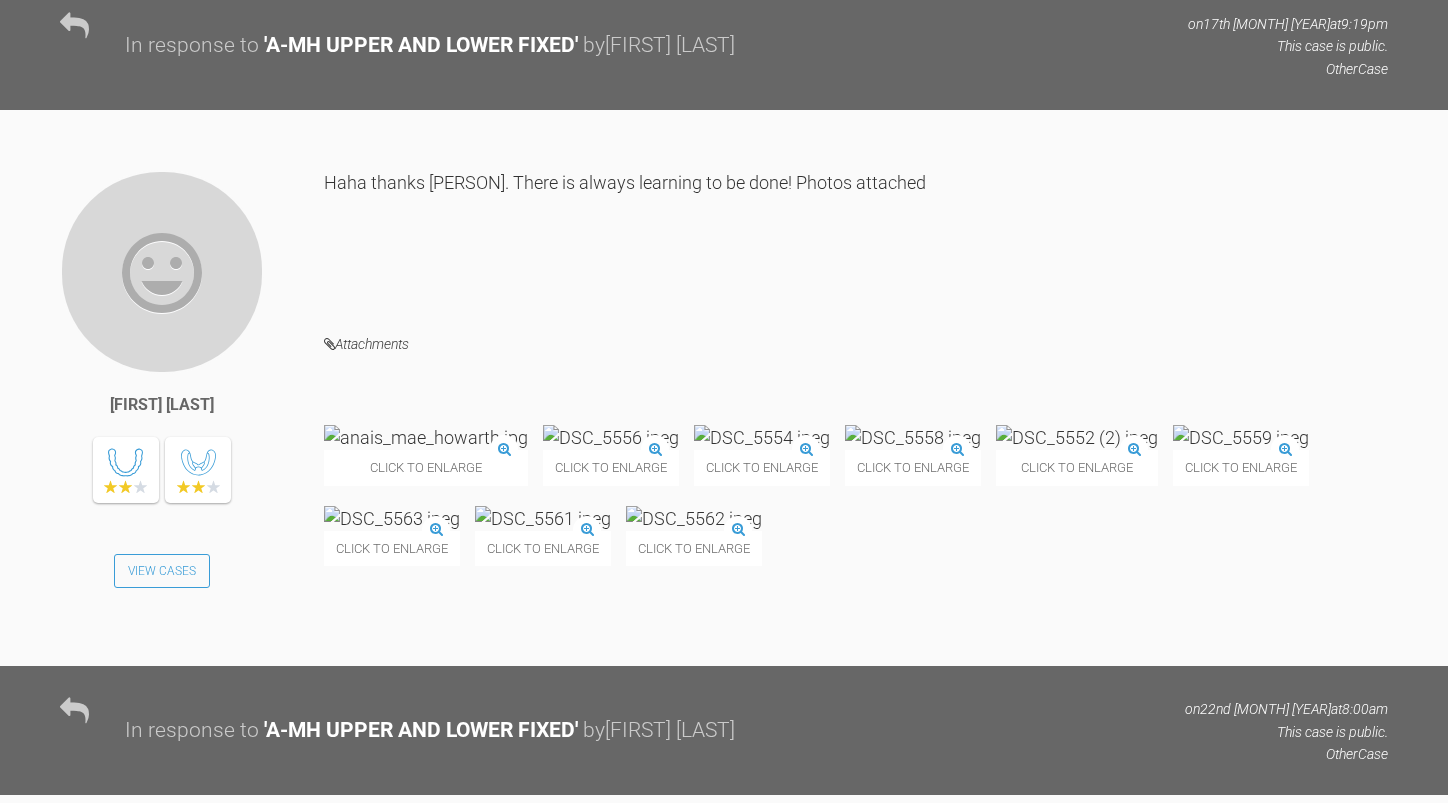 click at bounding box center (1241, 437) 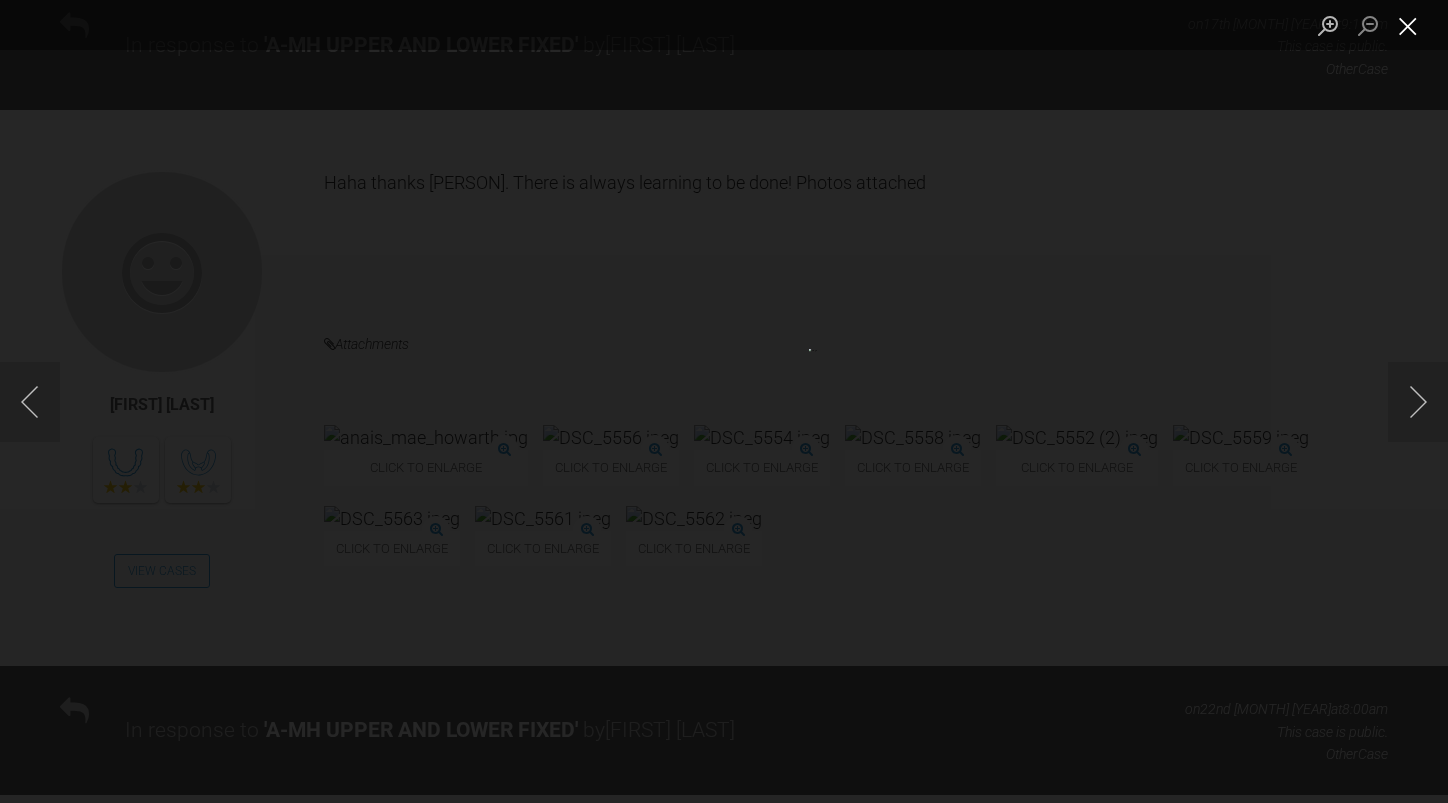 click at bounding box center (1408, 25) 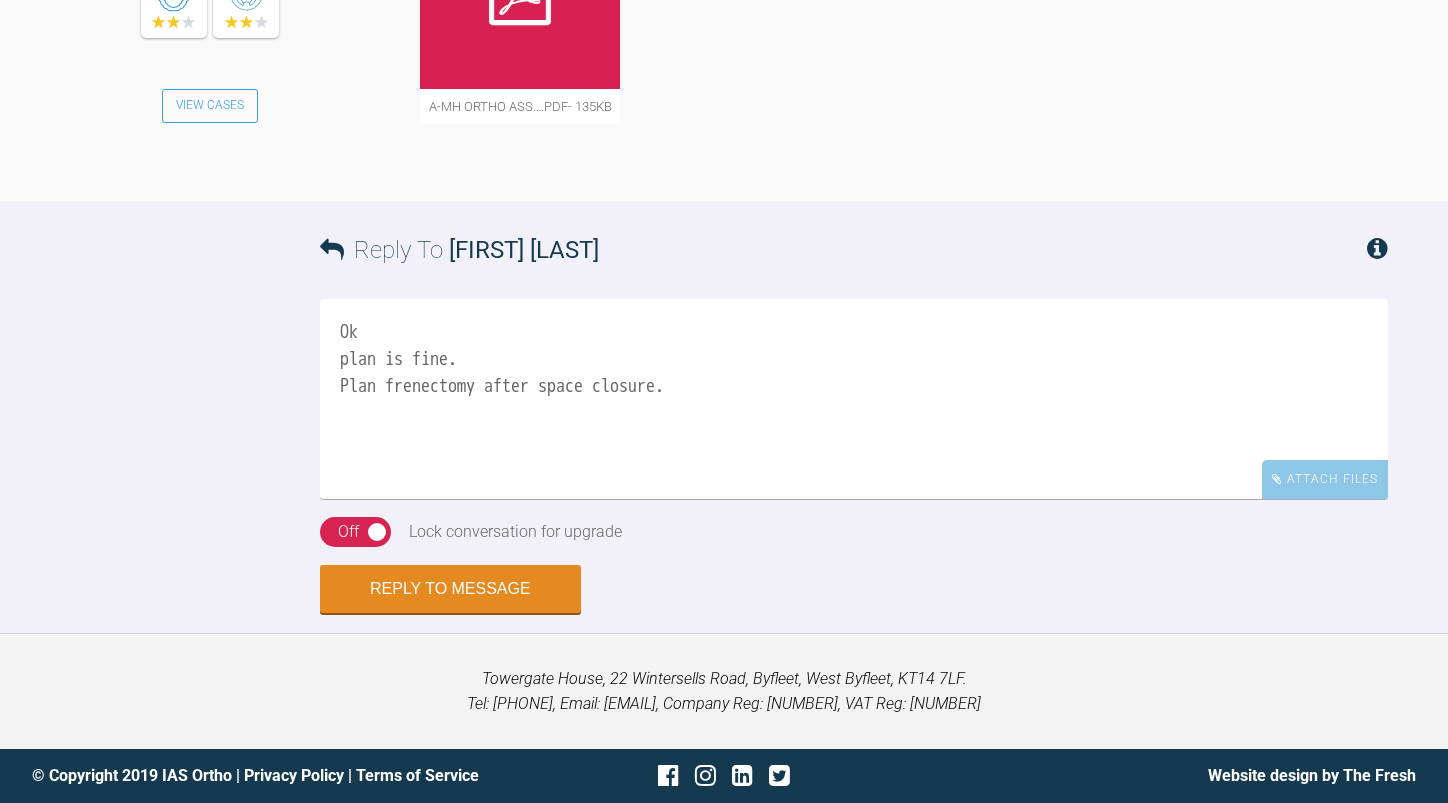 scroll, scrollTop: 10100, scrollLeft: 0, axis: vertical 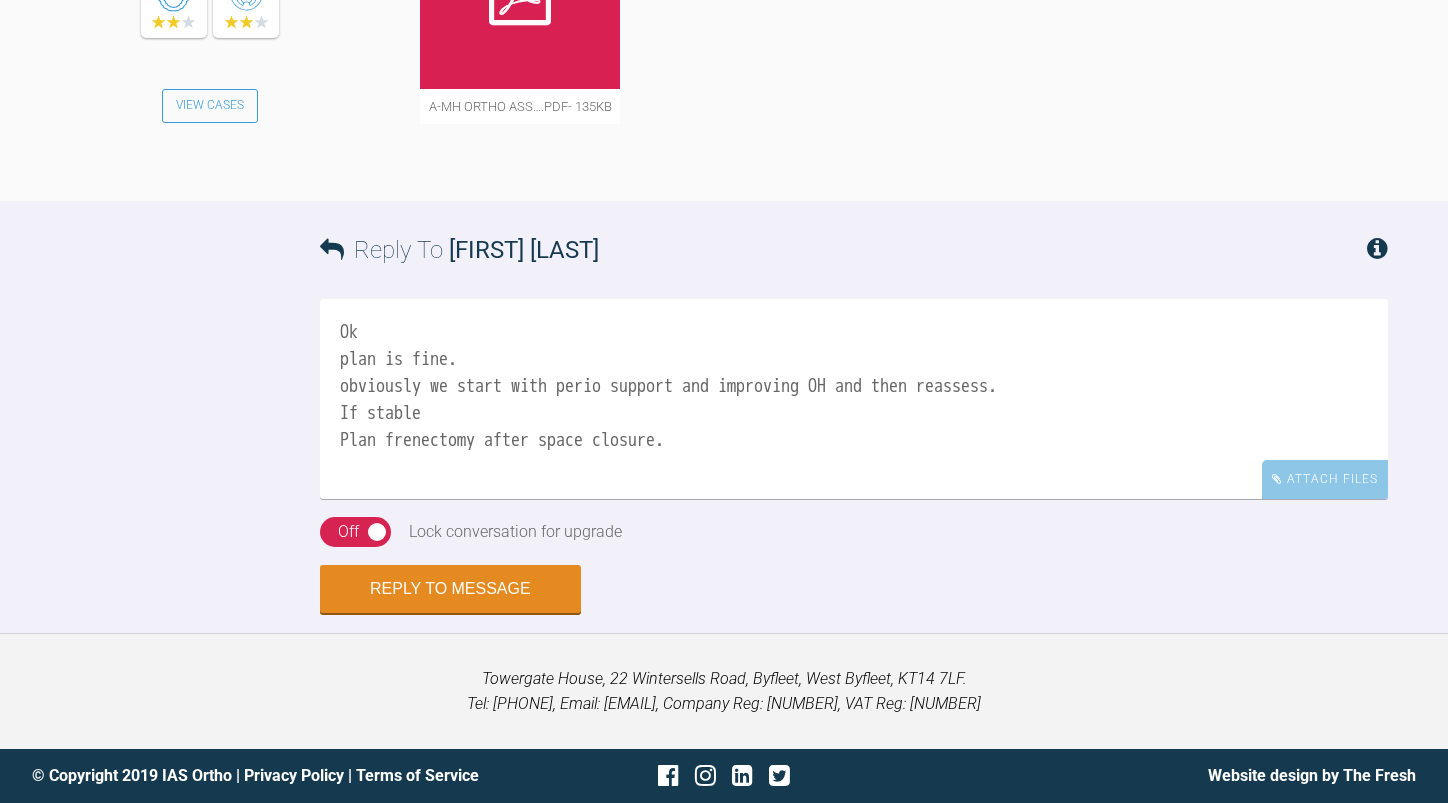 click on "Ok
plan is fine.
obviously we start with perio support and improving OH and then reassess.
If stable
Plan frenectomy after space closure." at bounding box center [854, 399] 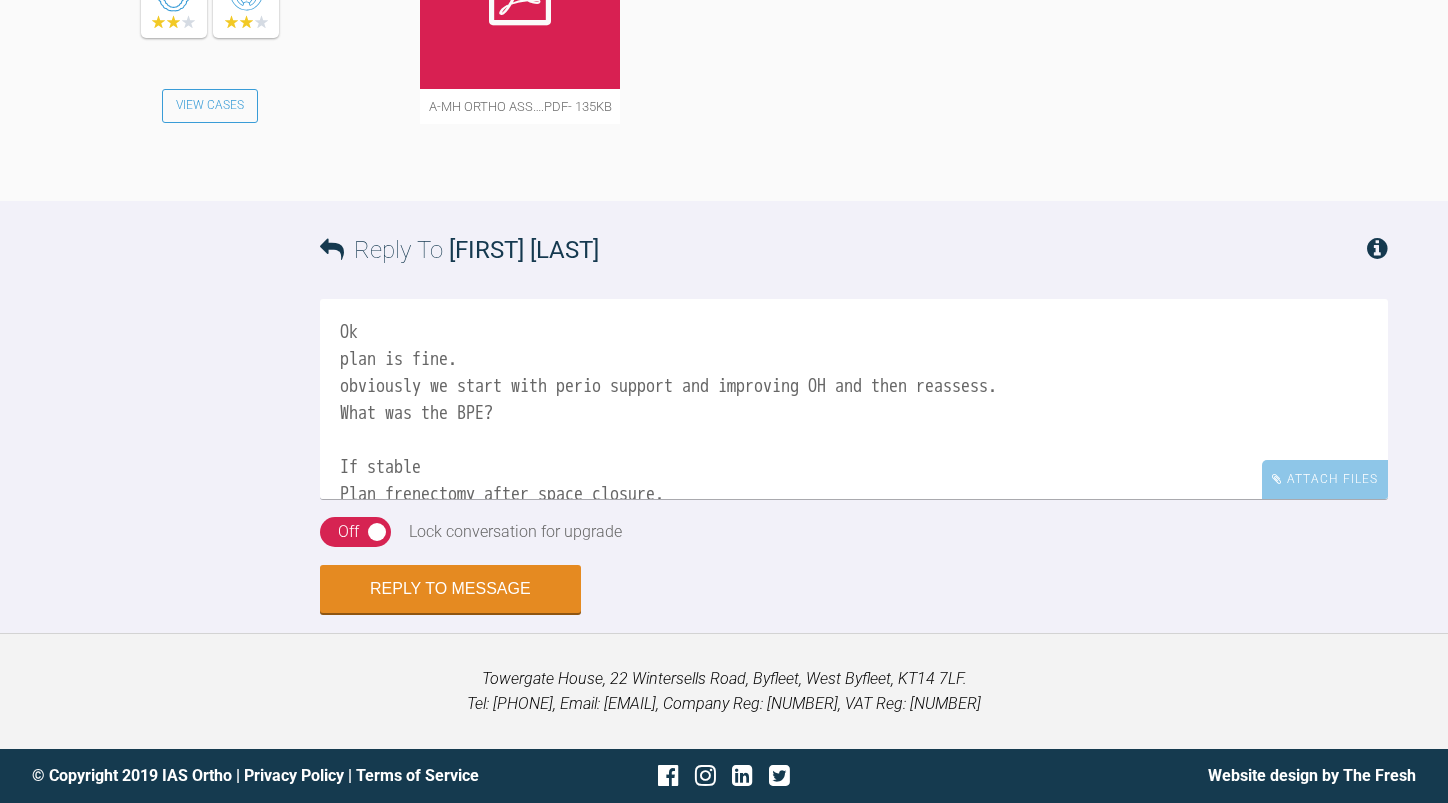 click on "Ok
plan is fine.
obviously we start with perio support and improving OH and then reassess.
What was the BPE?
If stable
Plan frenectomy after space closure." at bounding box center [854, 399] 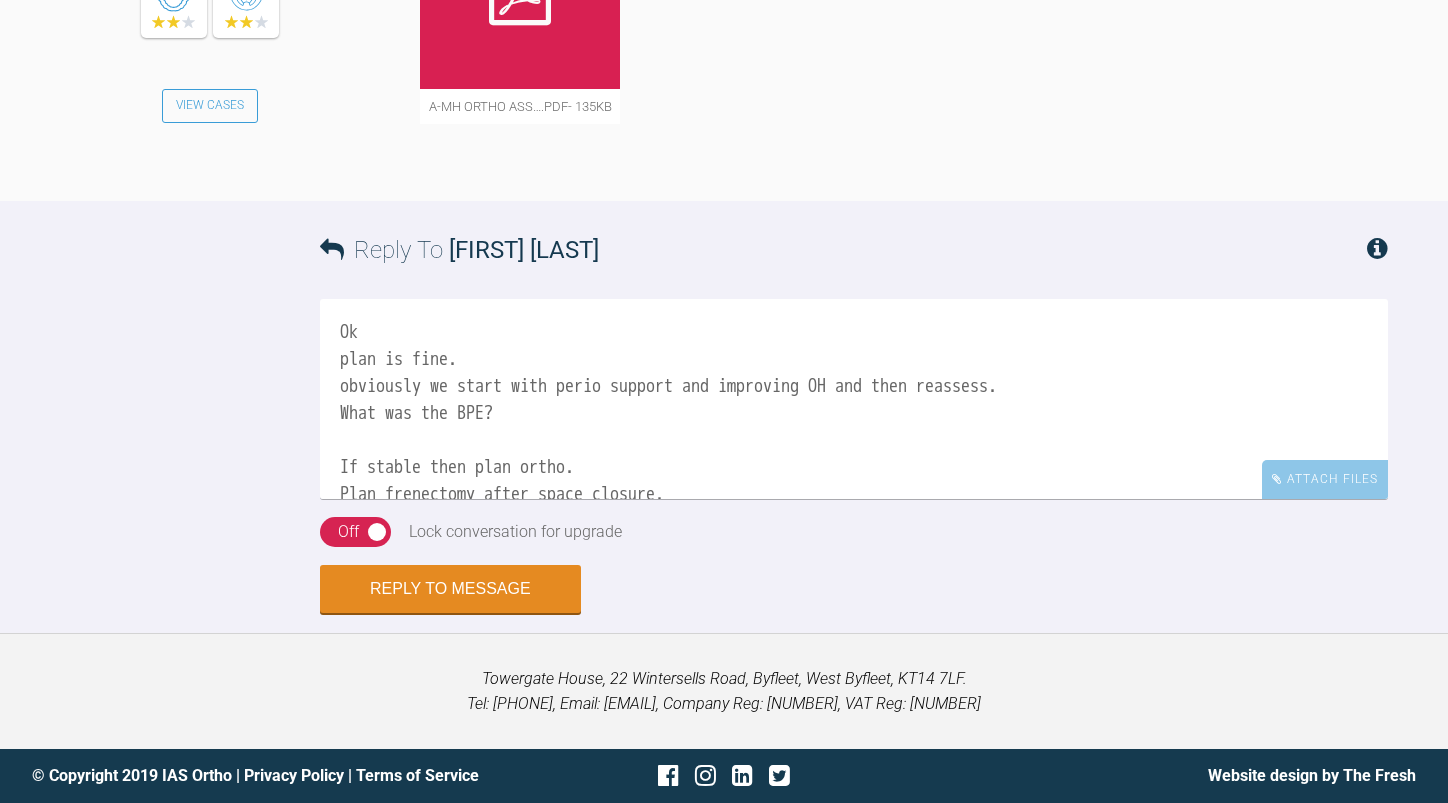 click on "Ok
plan is fine.
obviously we start with perio support and improving OH and then reassess.
What was the BPE?
If stable then plan ortho.
Plan frenectomy after space closure." at bounding box center (854, 399) 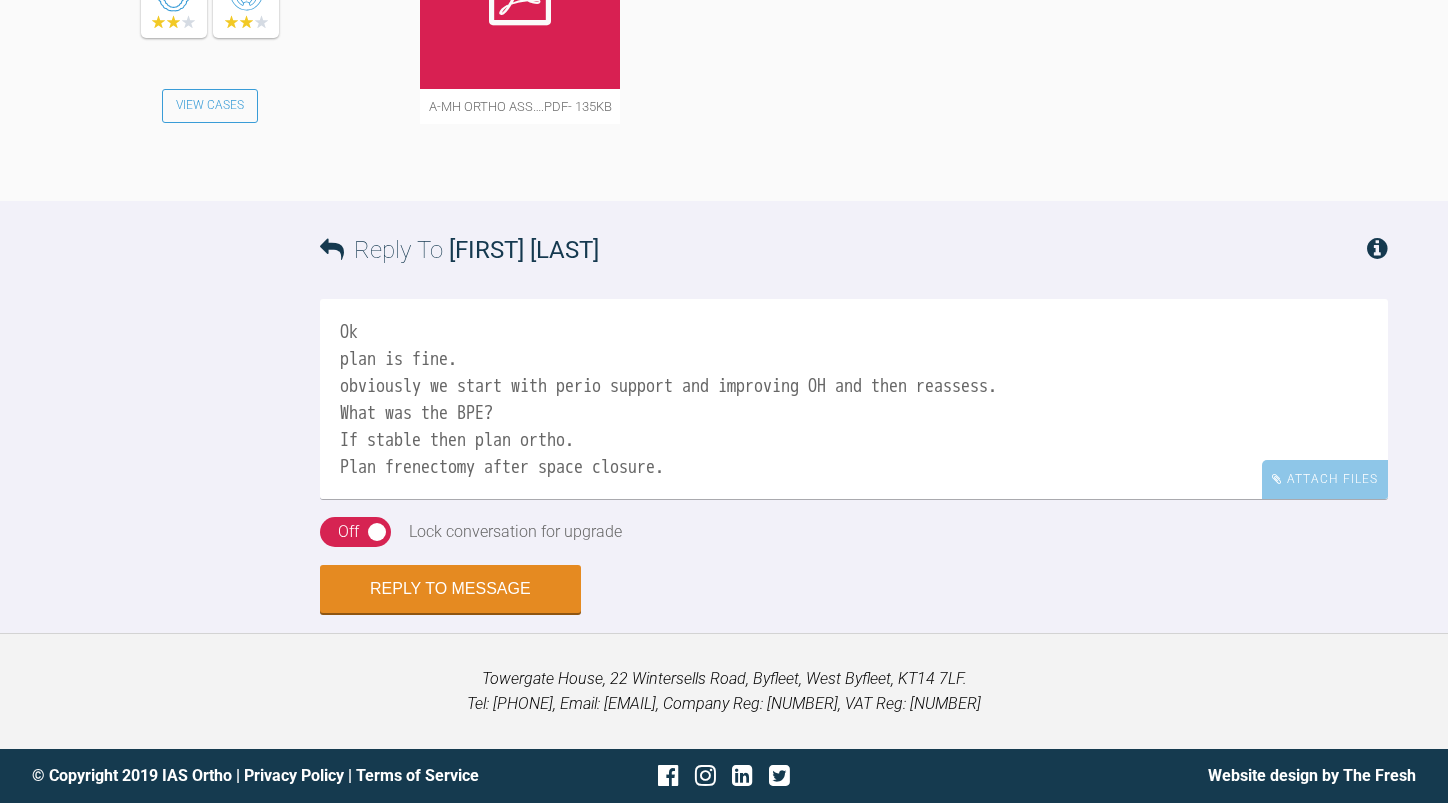 click on "Ok
plan is fine.
obviously we start with perio support and improving OH and then reassess.
What was the BPE?
If stable then plan ortho.
Plan frenectomy after space closure." at bounding box center [854, 399] 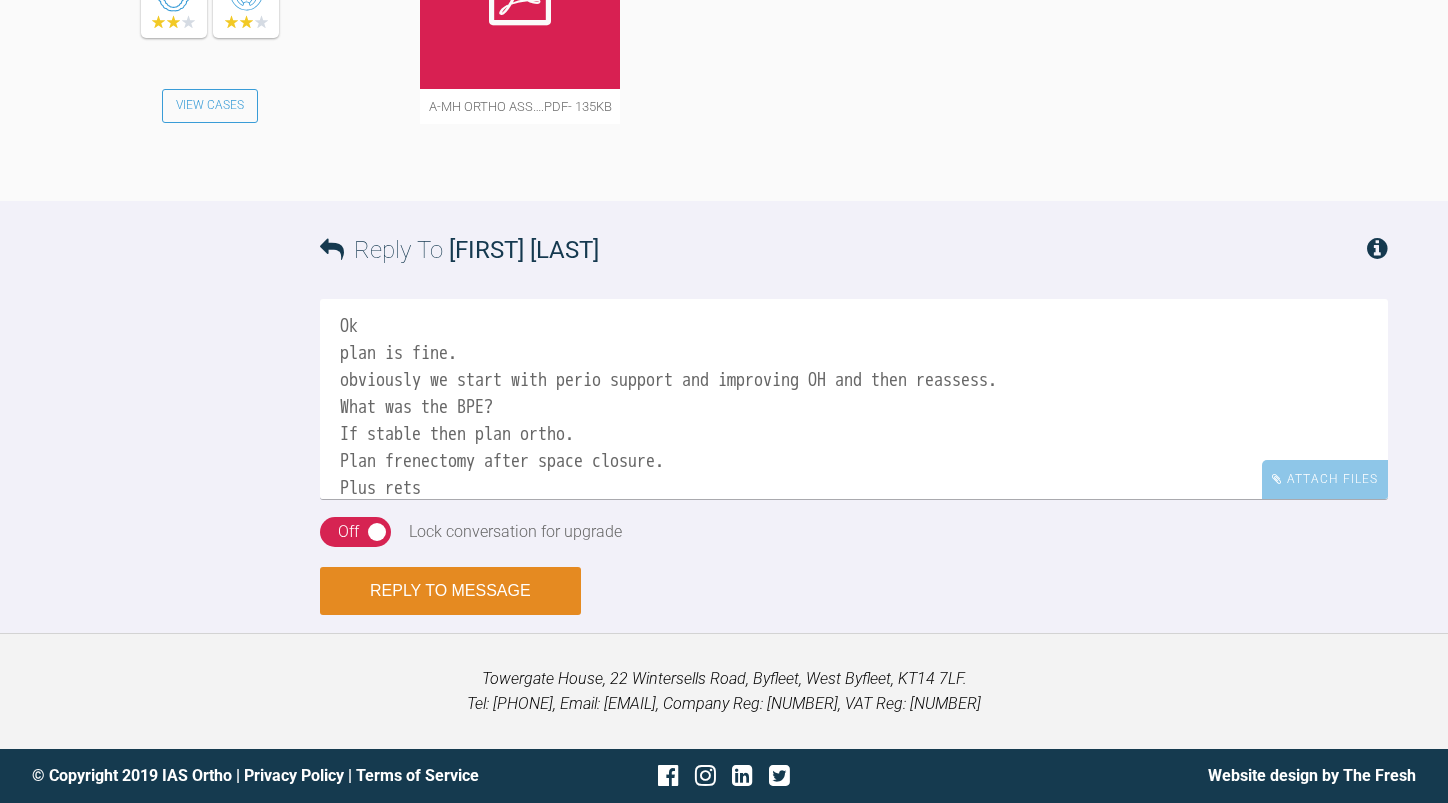type on "Ok
plan is fine.
obviously we start with perio support and improving OH and then reassess.
What was the BPE?
If stable then plan ortho.
Plan frenectomy after space closure.
Plus rets" 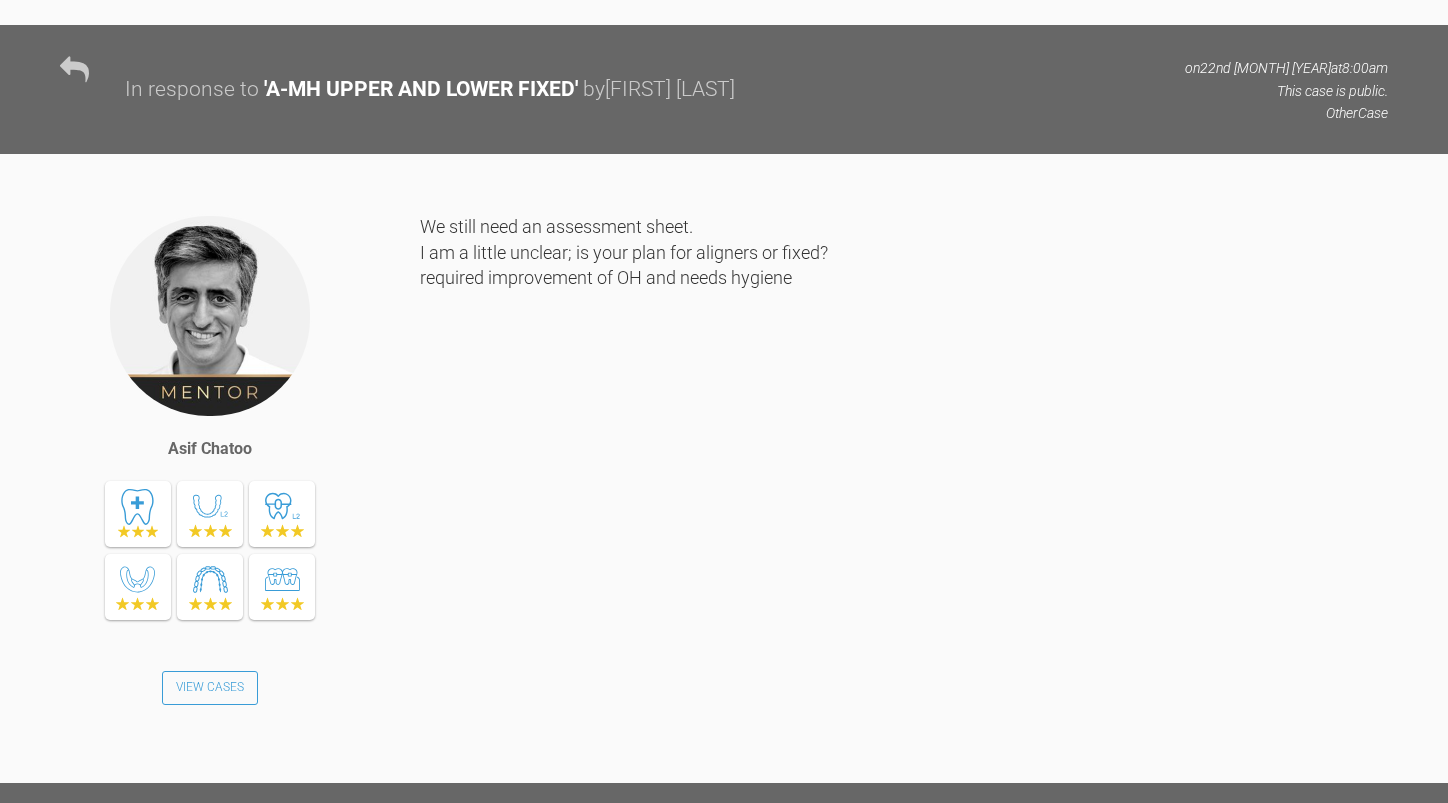 scroll, scrollTop: 7541, scrollLeft: 0, axis: vertical 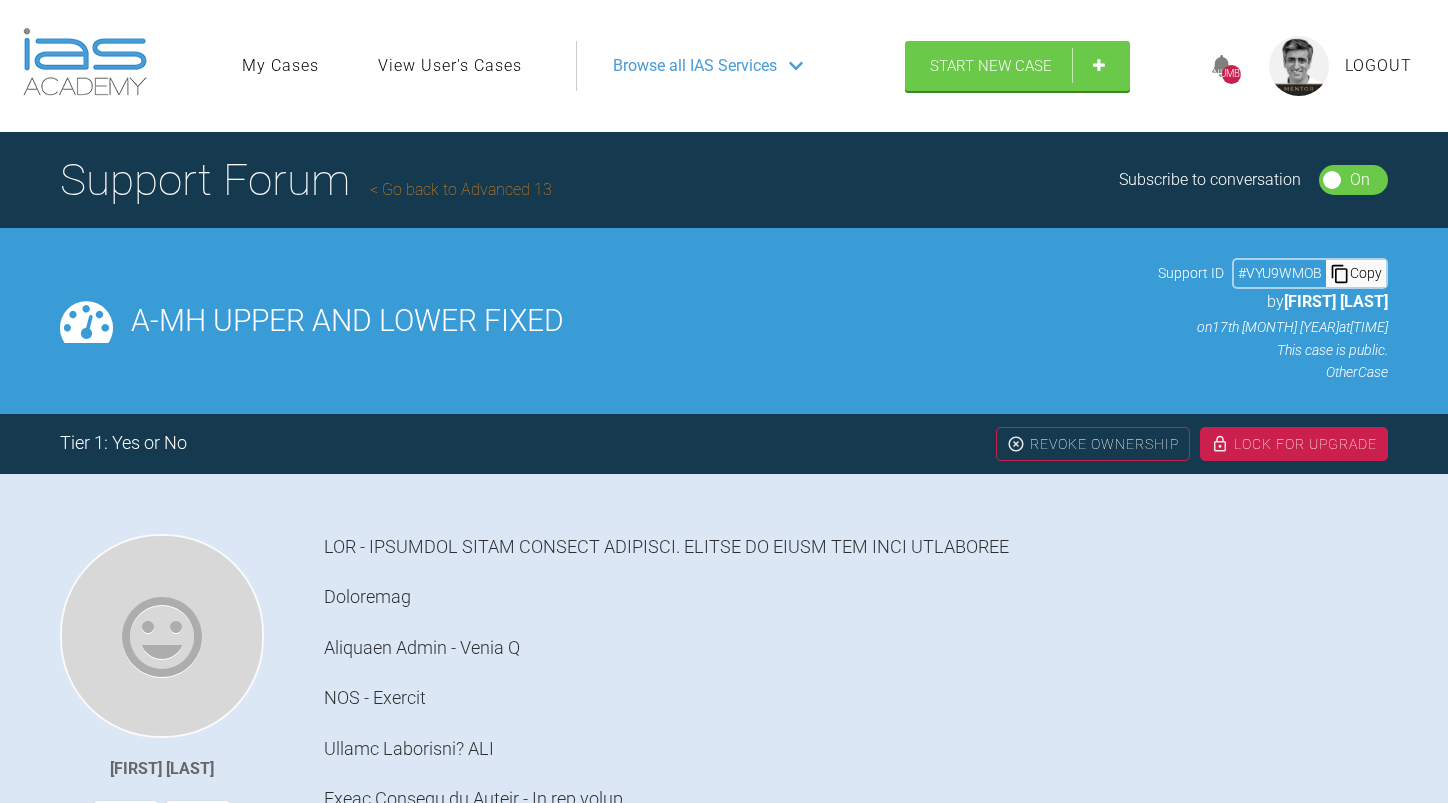click on "Go back to Advanced 13" at bounding box center (461, 189) 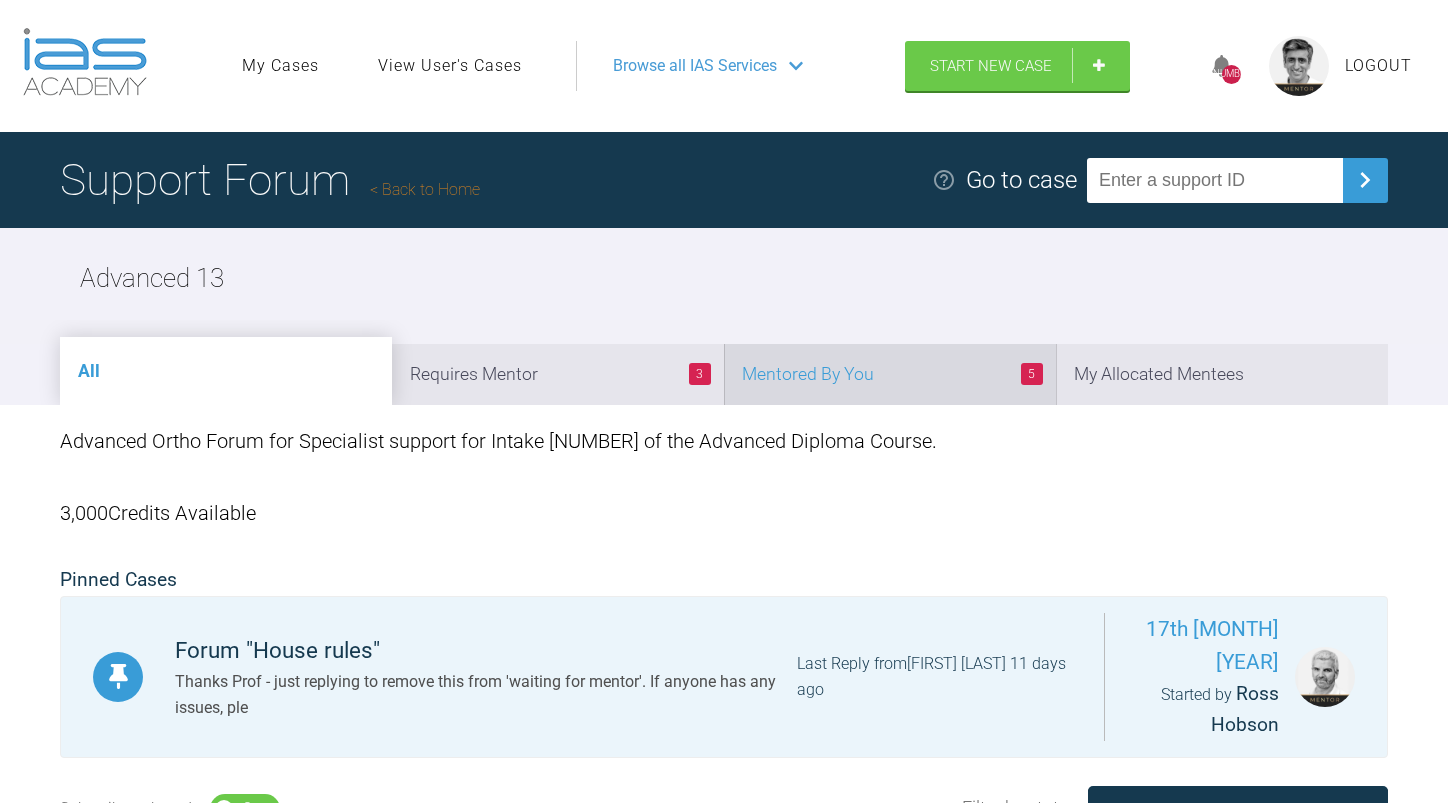 click on "[NUMBER] Mentored By You" at bounding box center (890, 374) 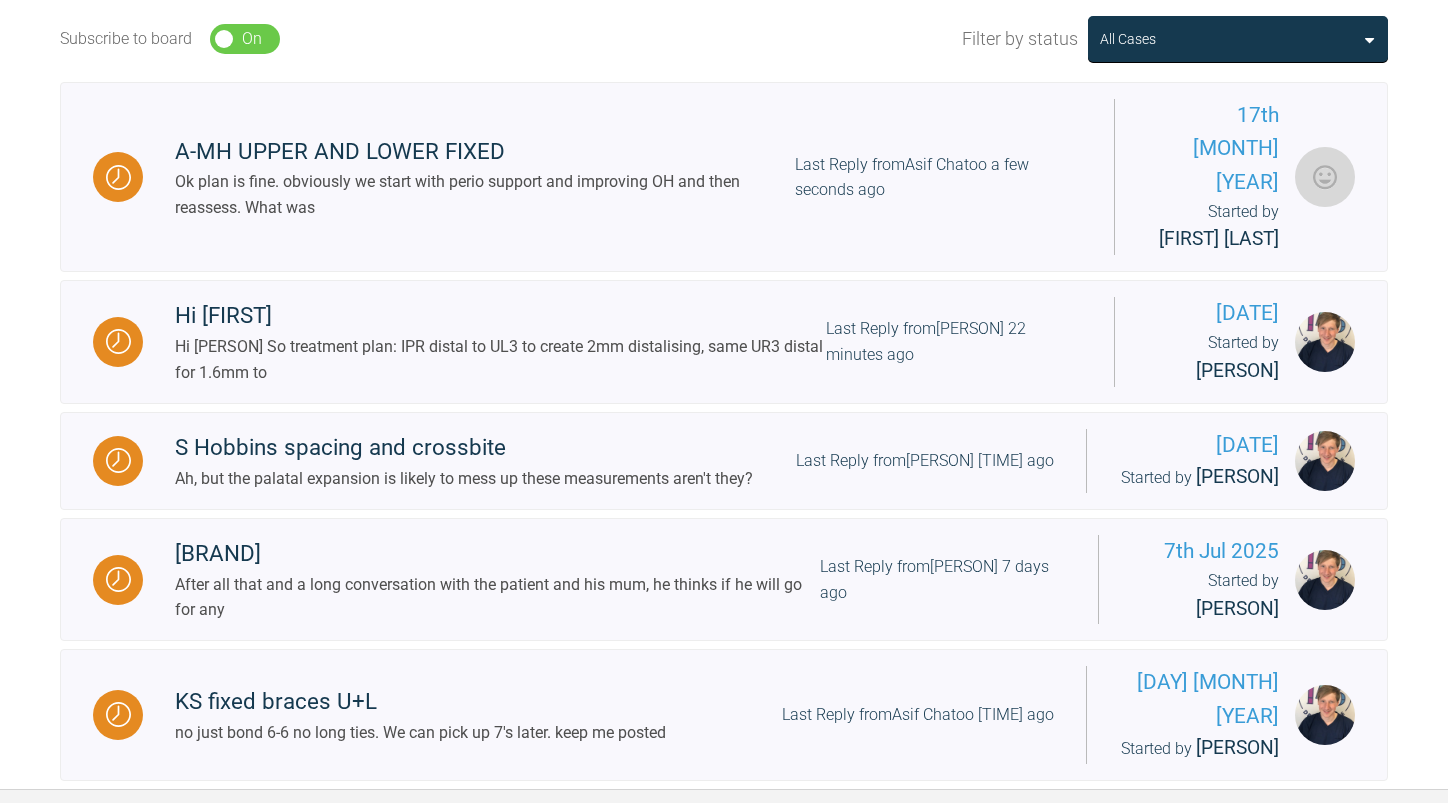 scroll, scrollTop: 700, scrollLeft: 0, axis: vertical 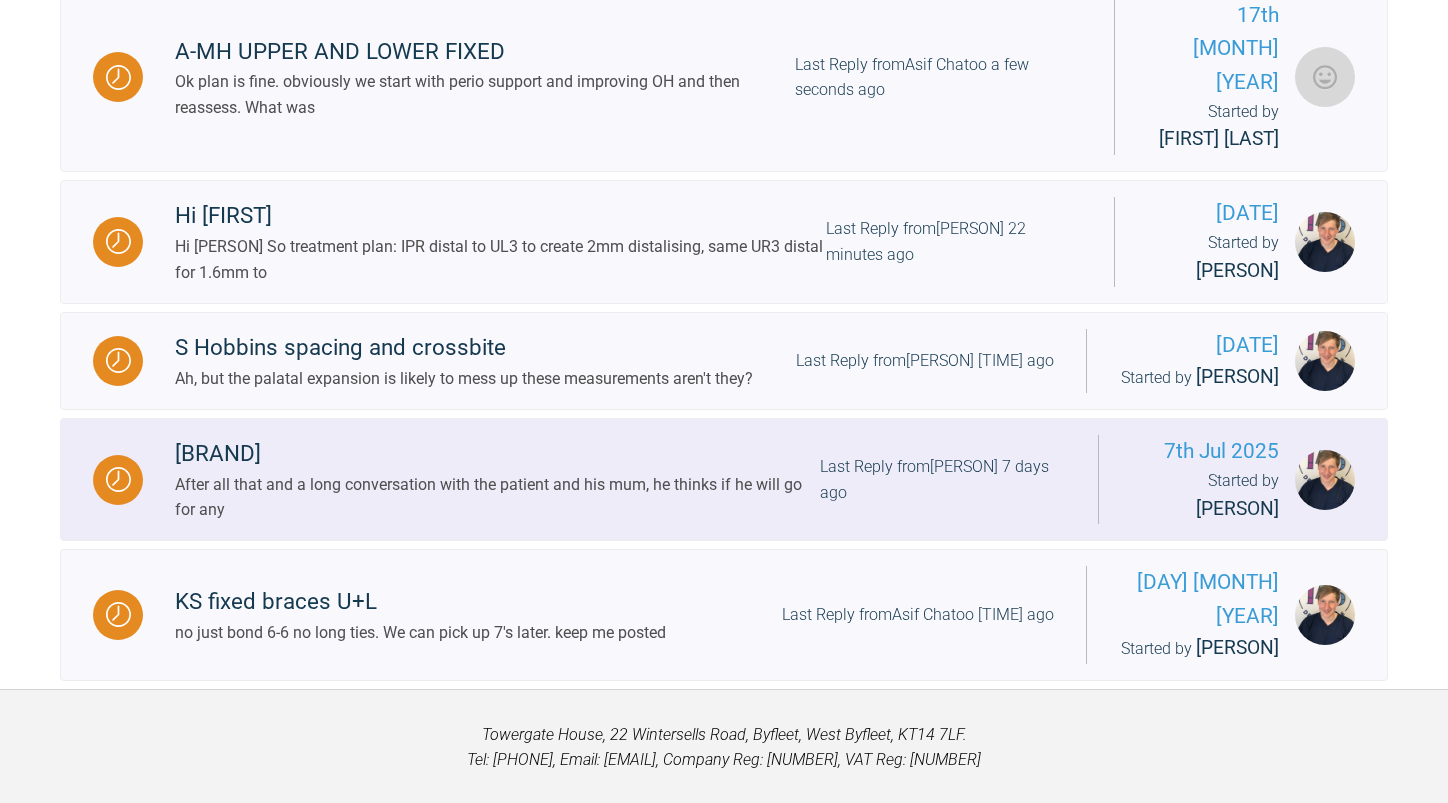 click on "After all that and a long conversation with the patient and his mum, he thinks if he will go for any" at bounding box center [497, 497] 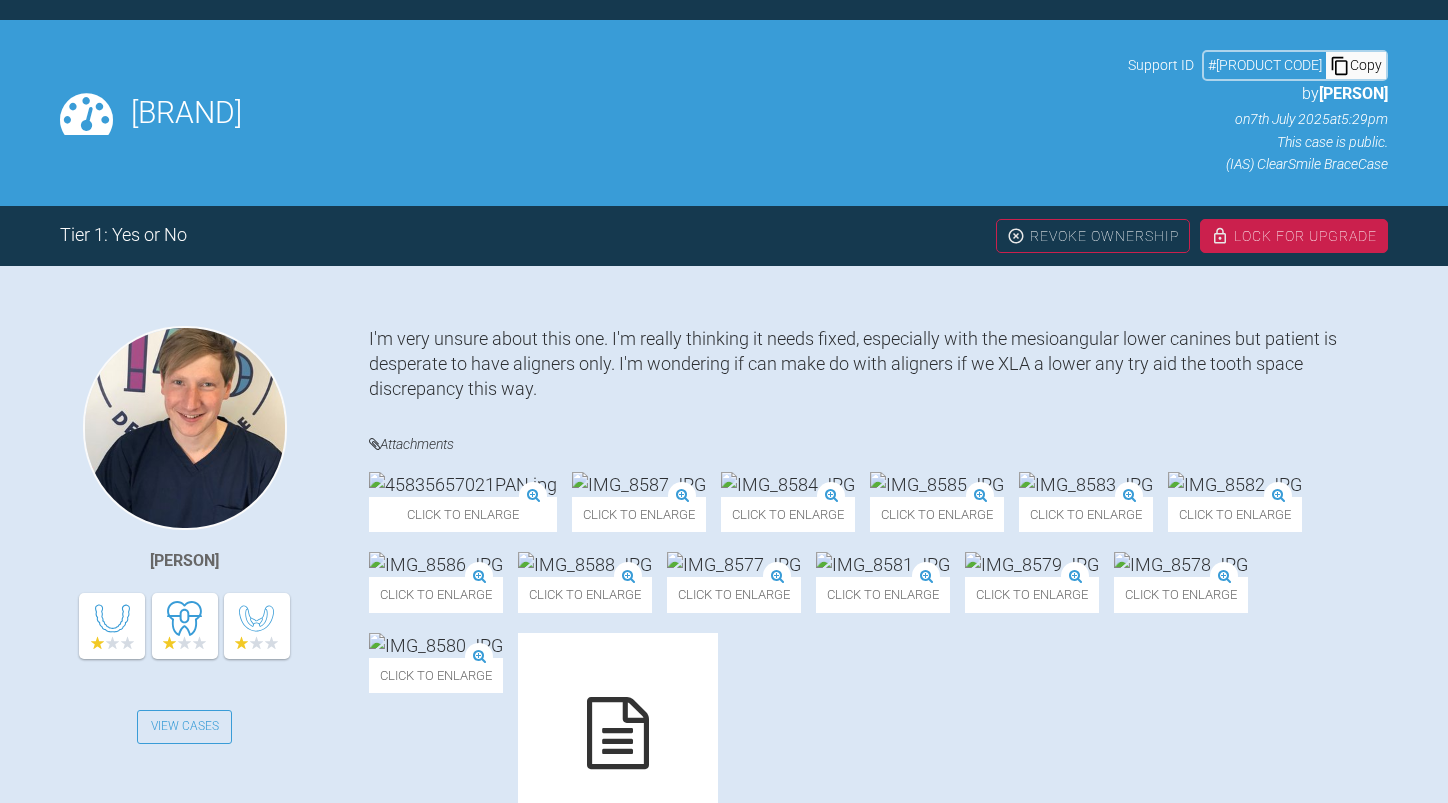 scroll, scrollTop: 700, scrollLeft: 0, axis: vertical 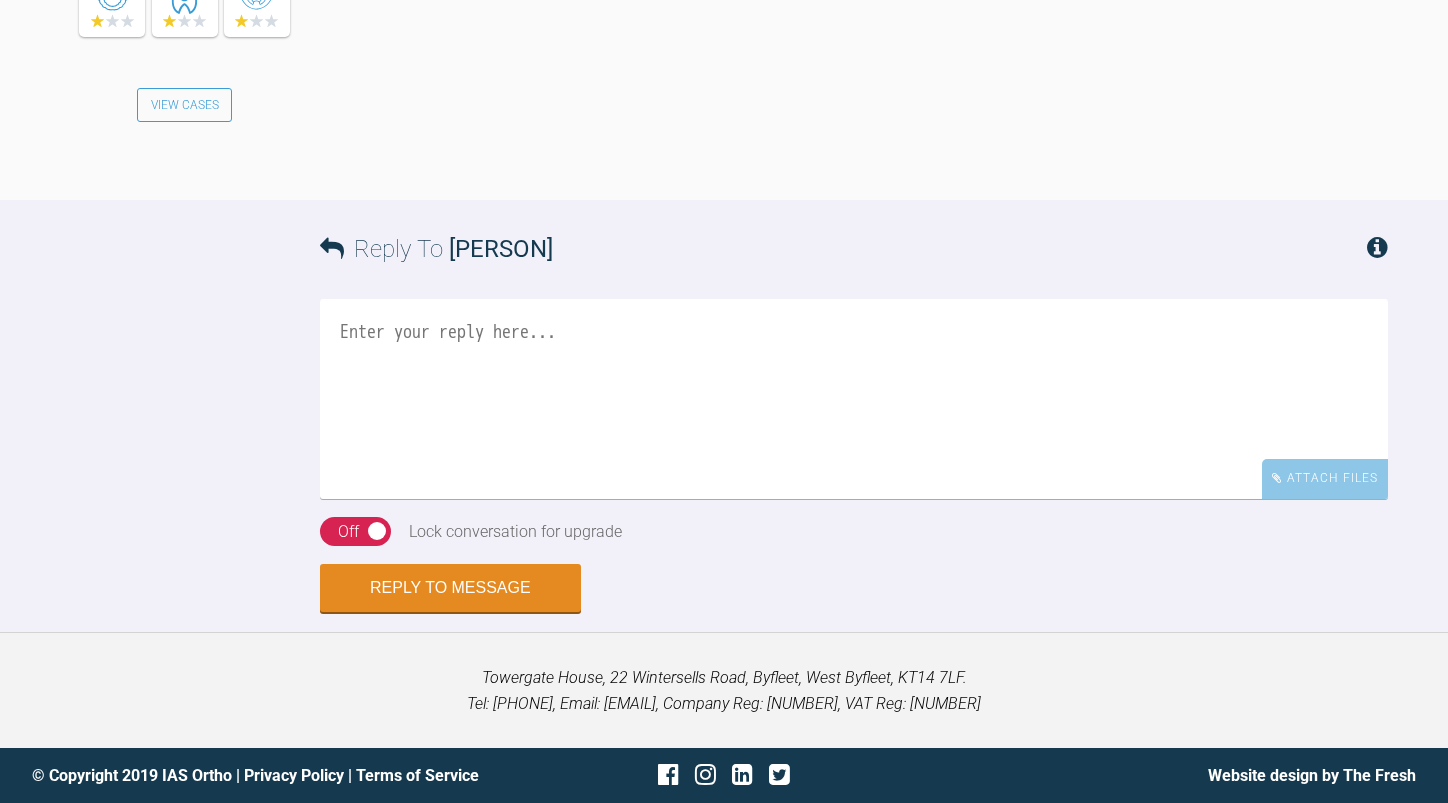 click at bounding box center (854, 399) 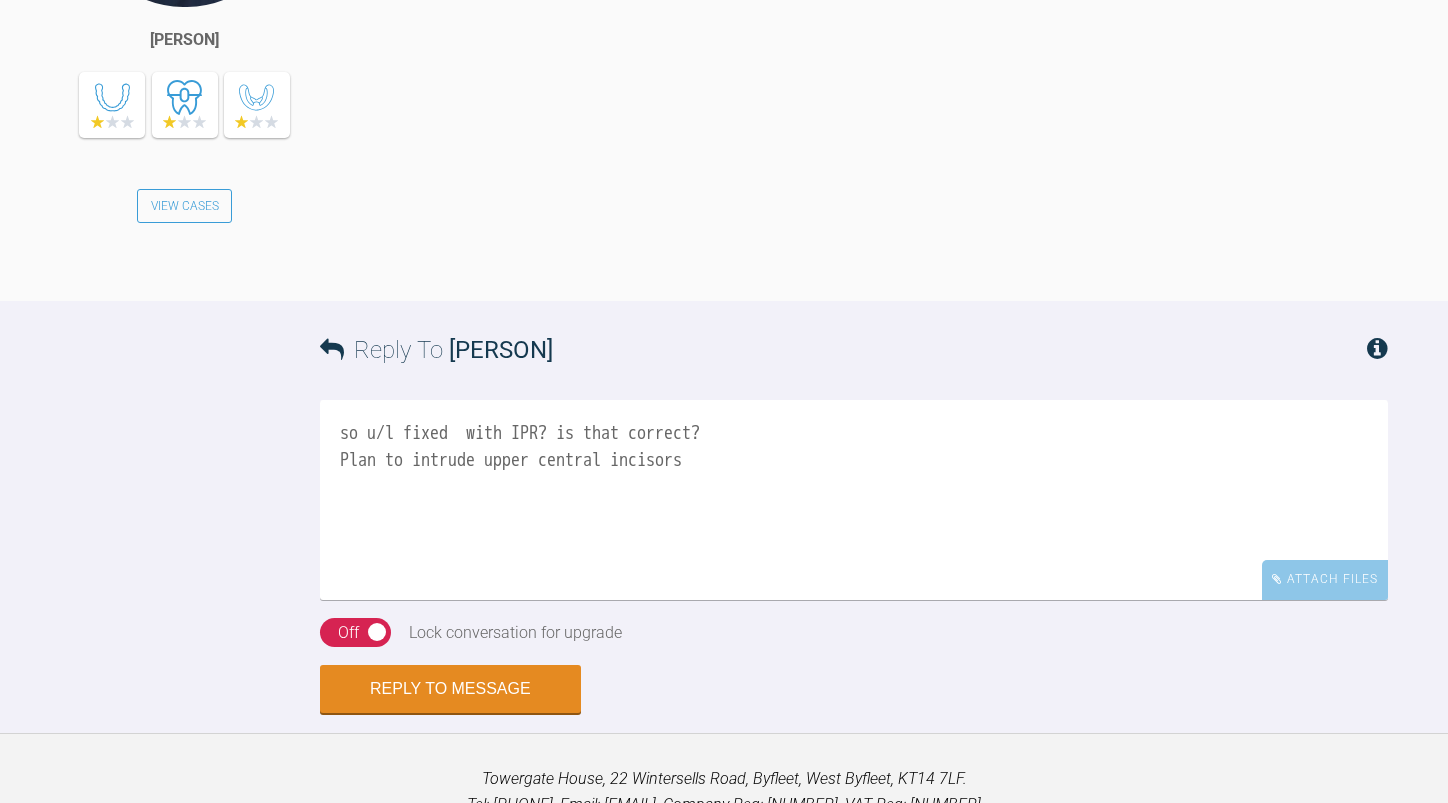 scroll, scrollTop: 6882, scrollLeft: 0, axis: vertical 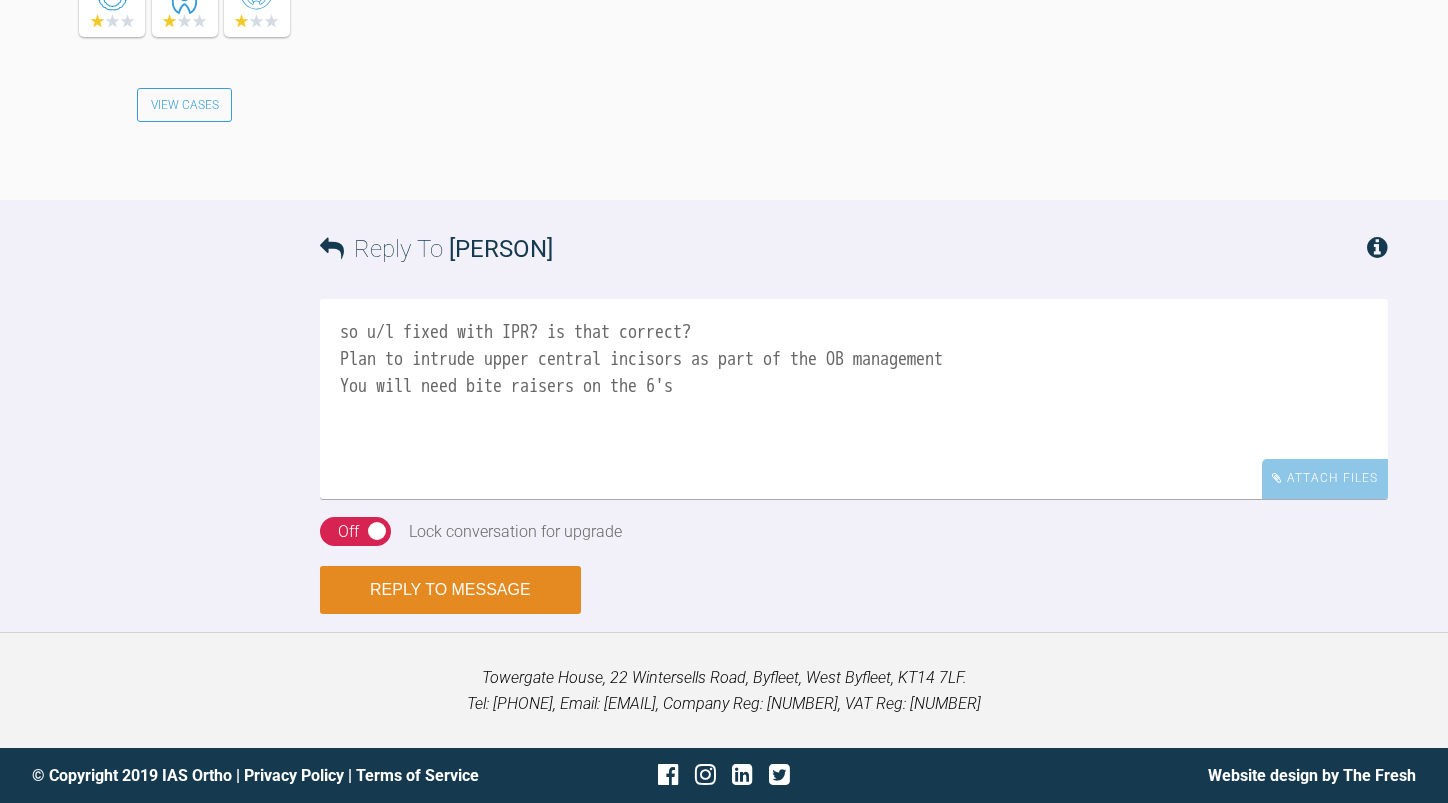 type on "so u/l fixed with IPR? is that correct?
Plan to intrude upper central incisors as part of the OB management
You will need bite raisers on the 6's" 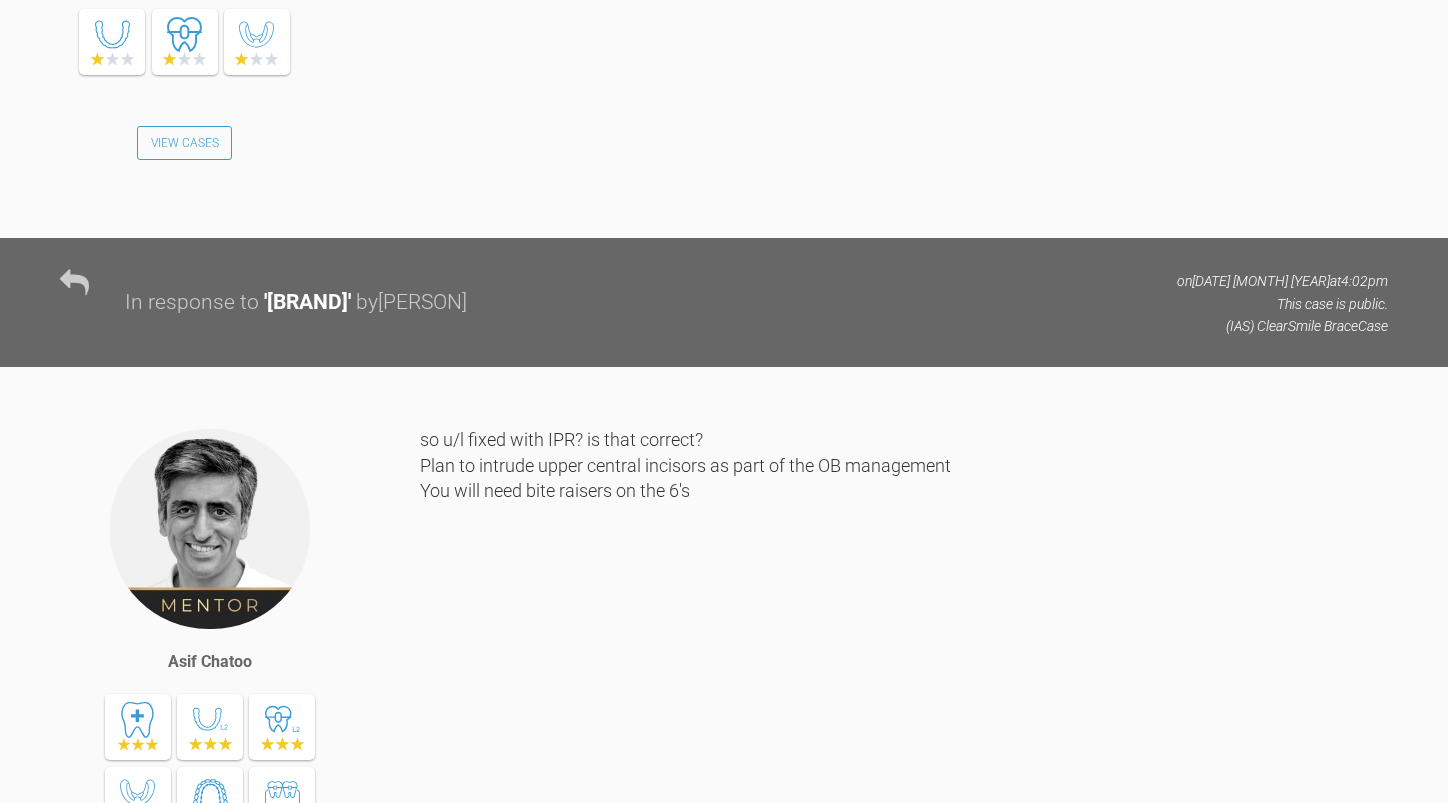 scroll, scrollTop: 7840, scrollLeft: 0, axis: vertical 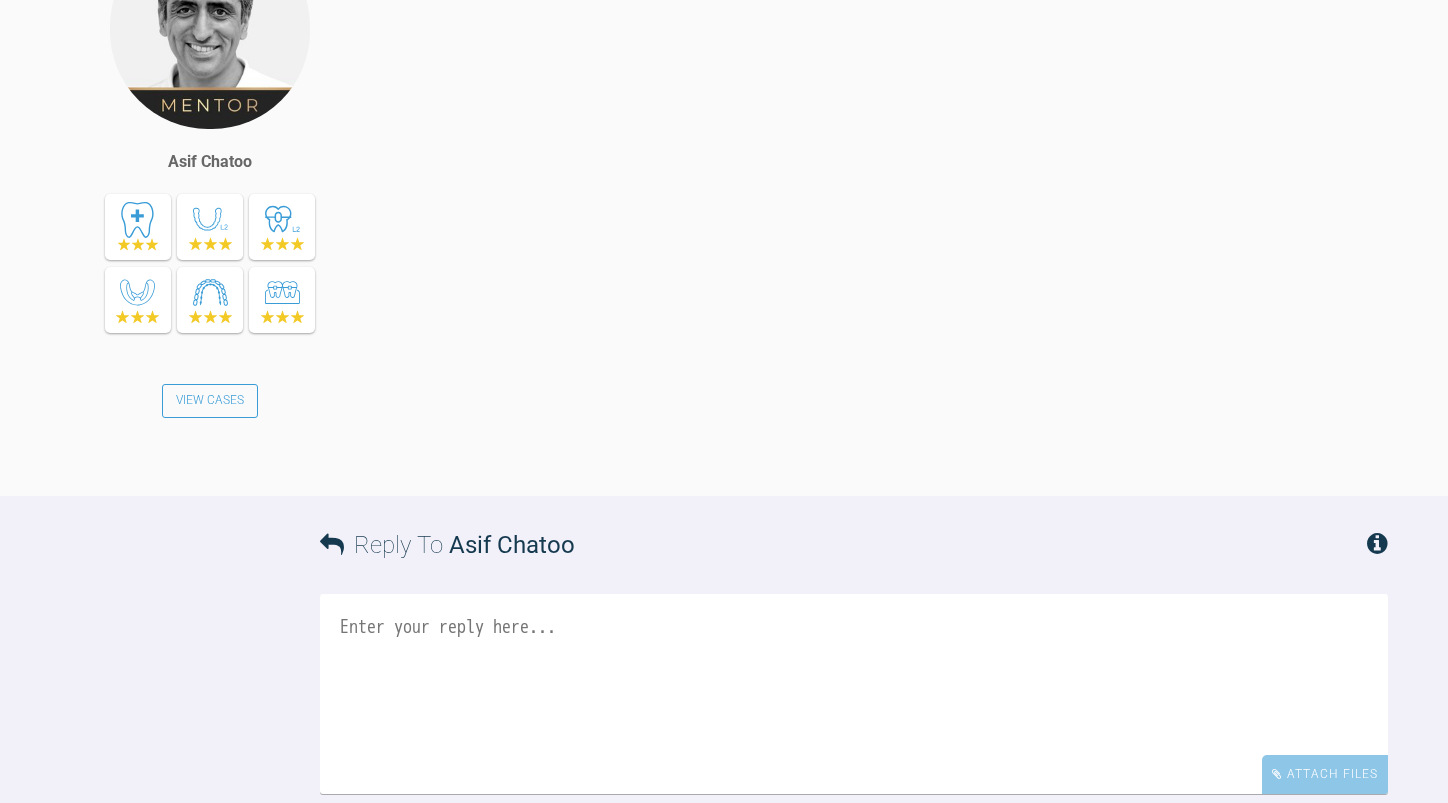 click on "so u/l fixed with IPR? is that correct?
Plan to intrude upper central incisors as part of the OB management
You will need bite raisers on the 6's" at bounding box center [904, 196] 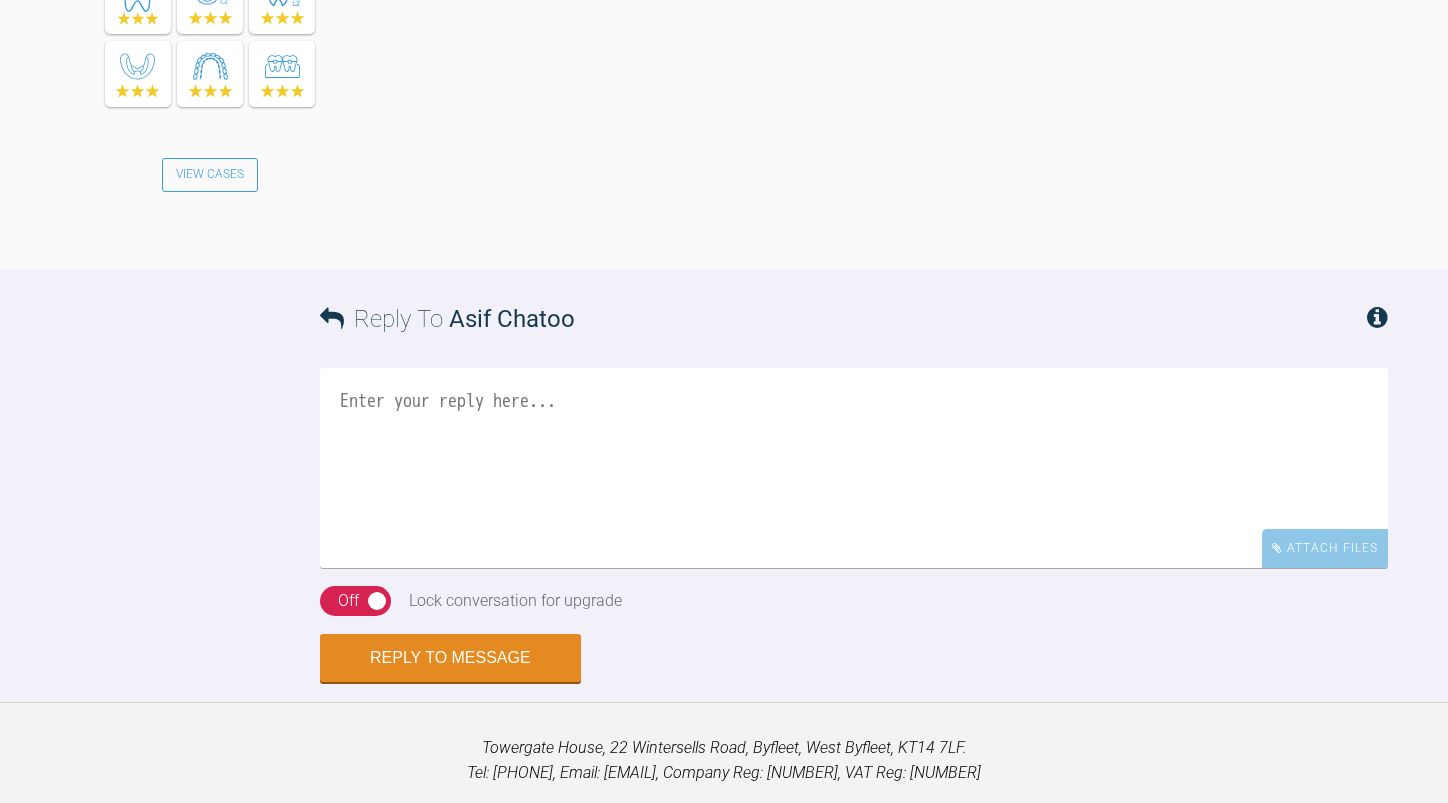 scroll, scrollTop: 8340, scrollLeft: 0, axis: vertical 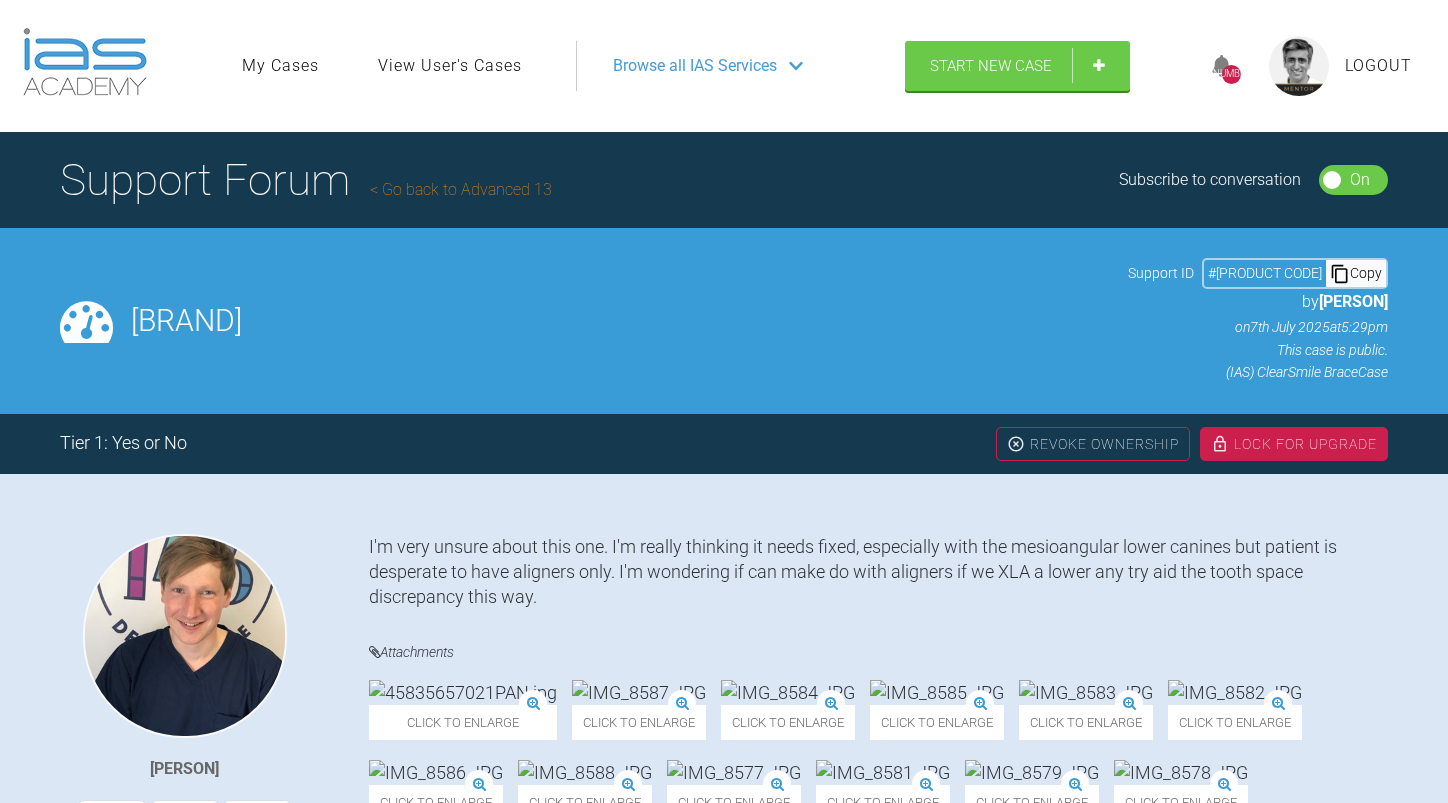 click on "Go back to Advanced 13" at bounding box center (461, 189) 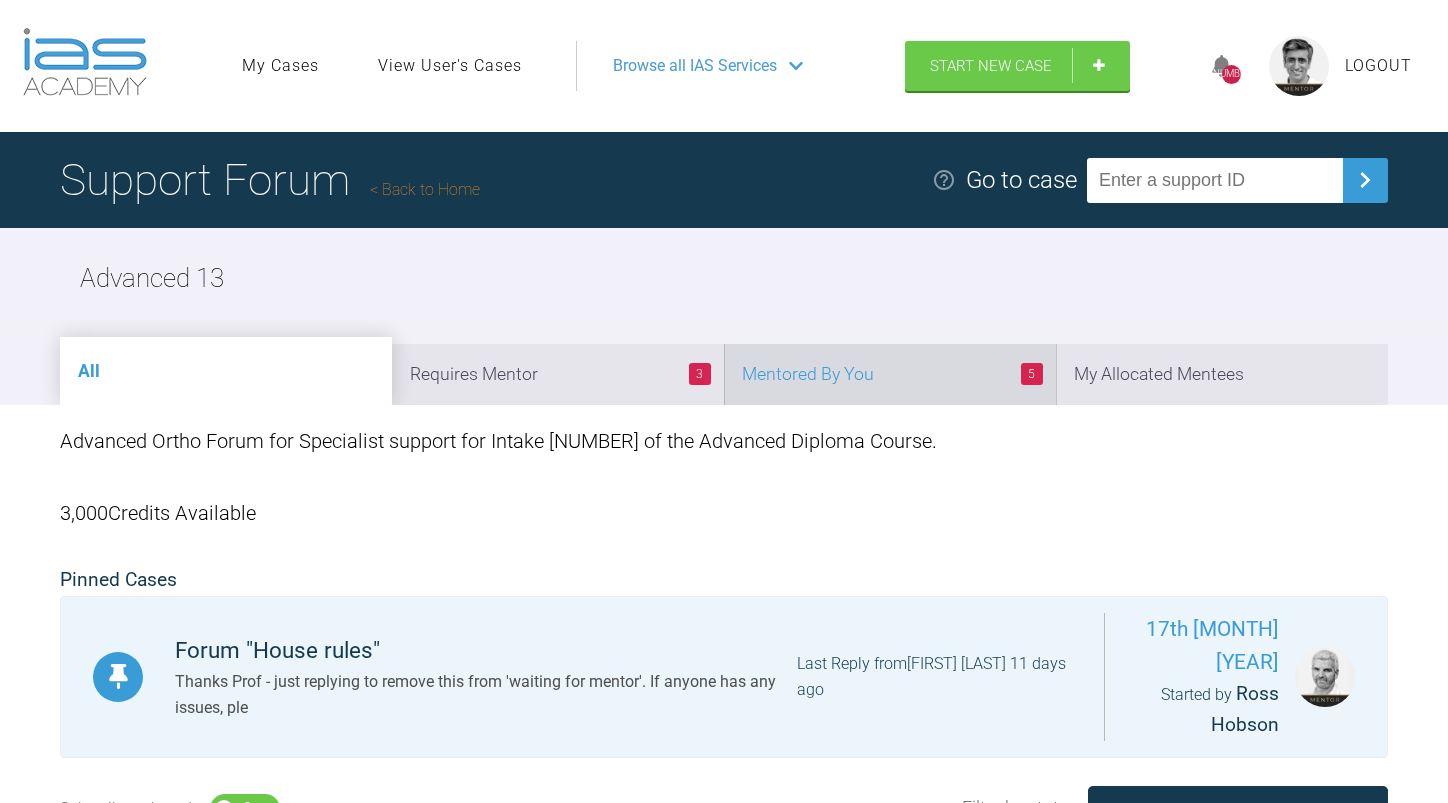 click on "[NUMBER] Mentored By You" at bounding box center [890, 374] 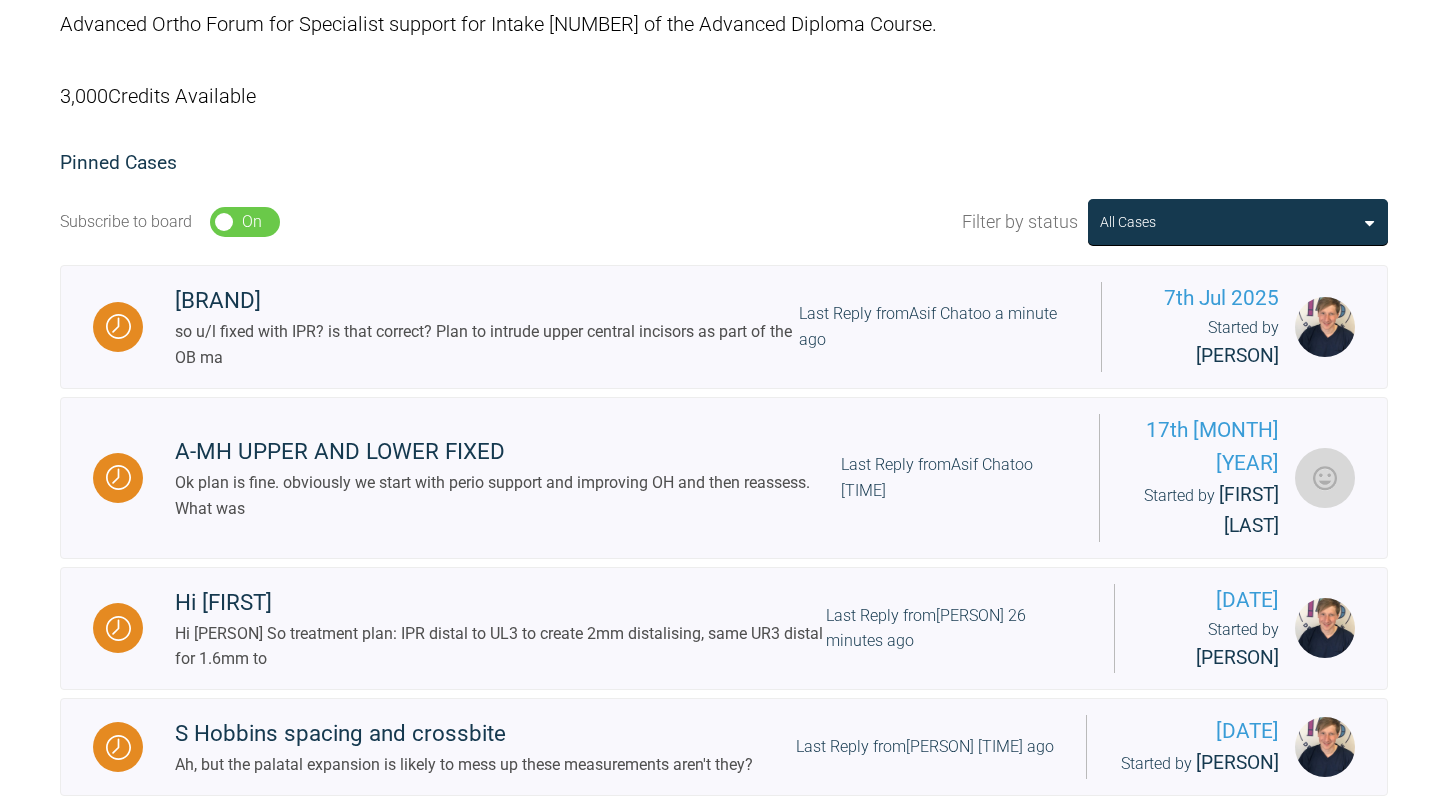 scroll, scrollTop: 600, scrollLeft: 0, axis: vertical 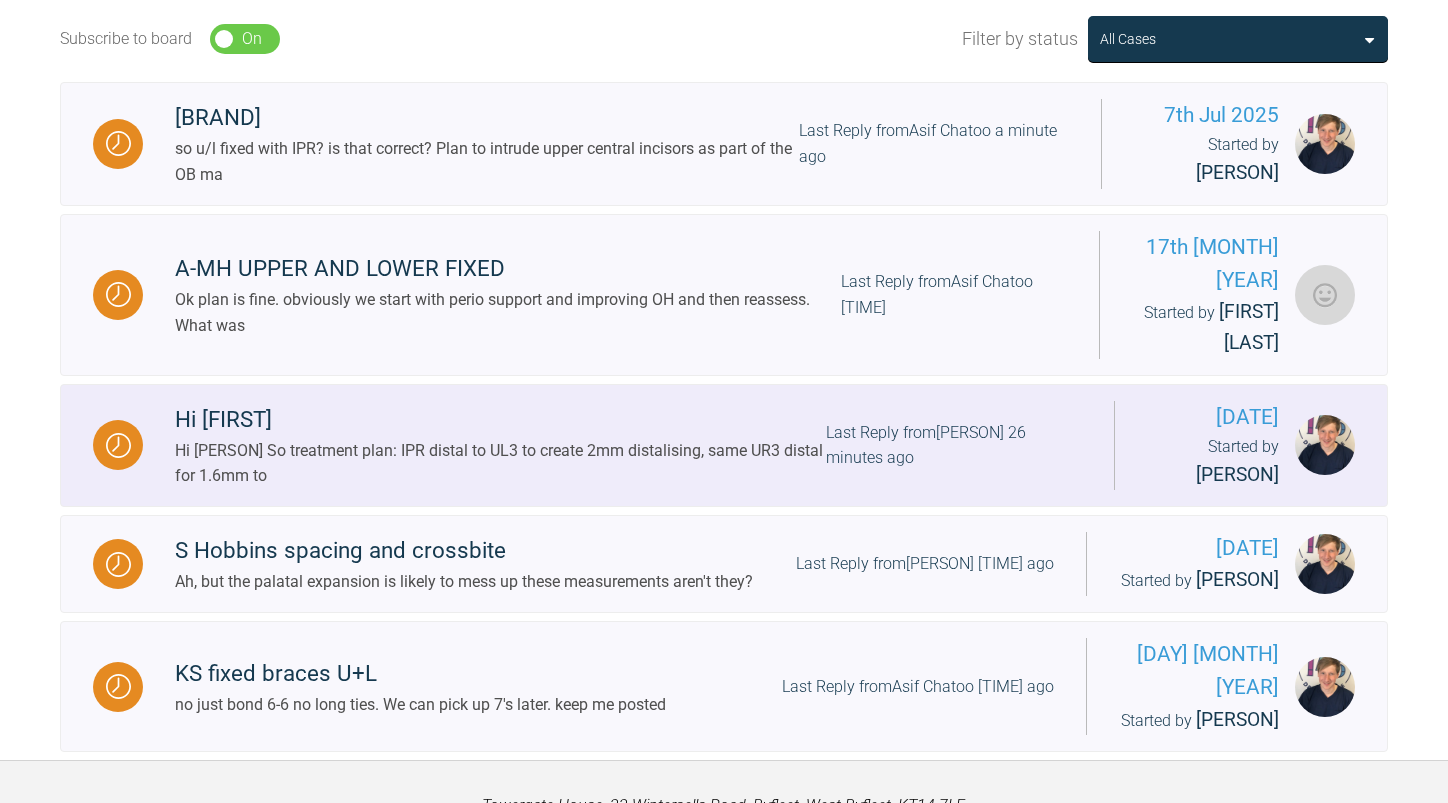 click on "Hi [PERSON]
So treatment plan:
IPR distal to UL3 to create 2mm distalising, same UR3 distal for 1.6mm to" at bounding box center (500, 463) 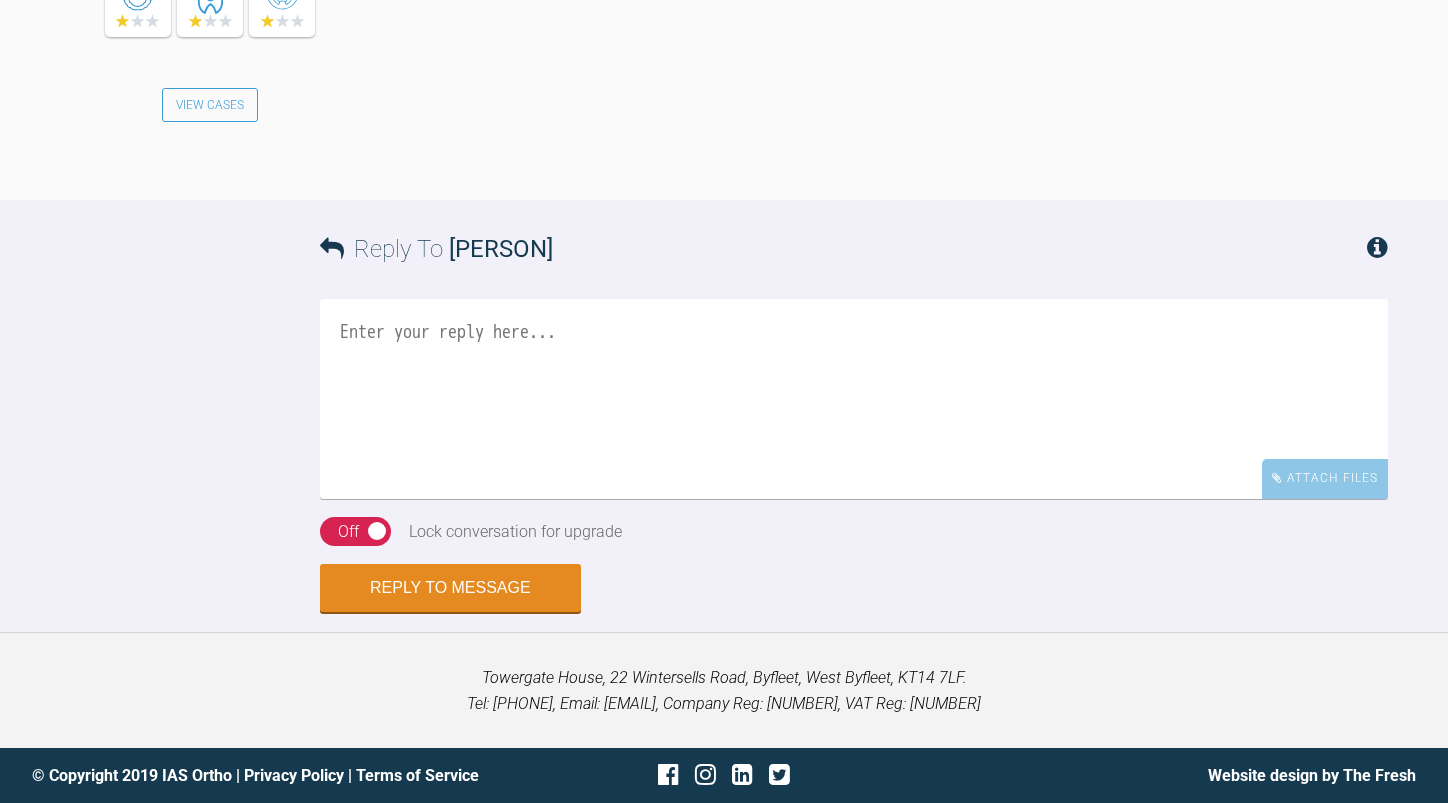 scroll, scrollTop: 8841, scrollLeft: 0, axis: vertical 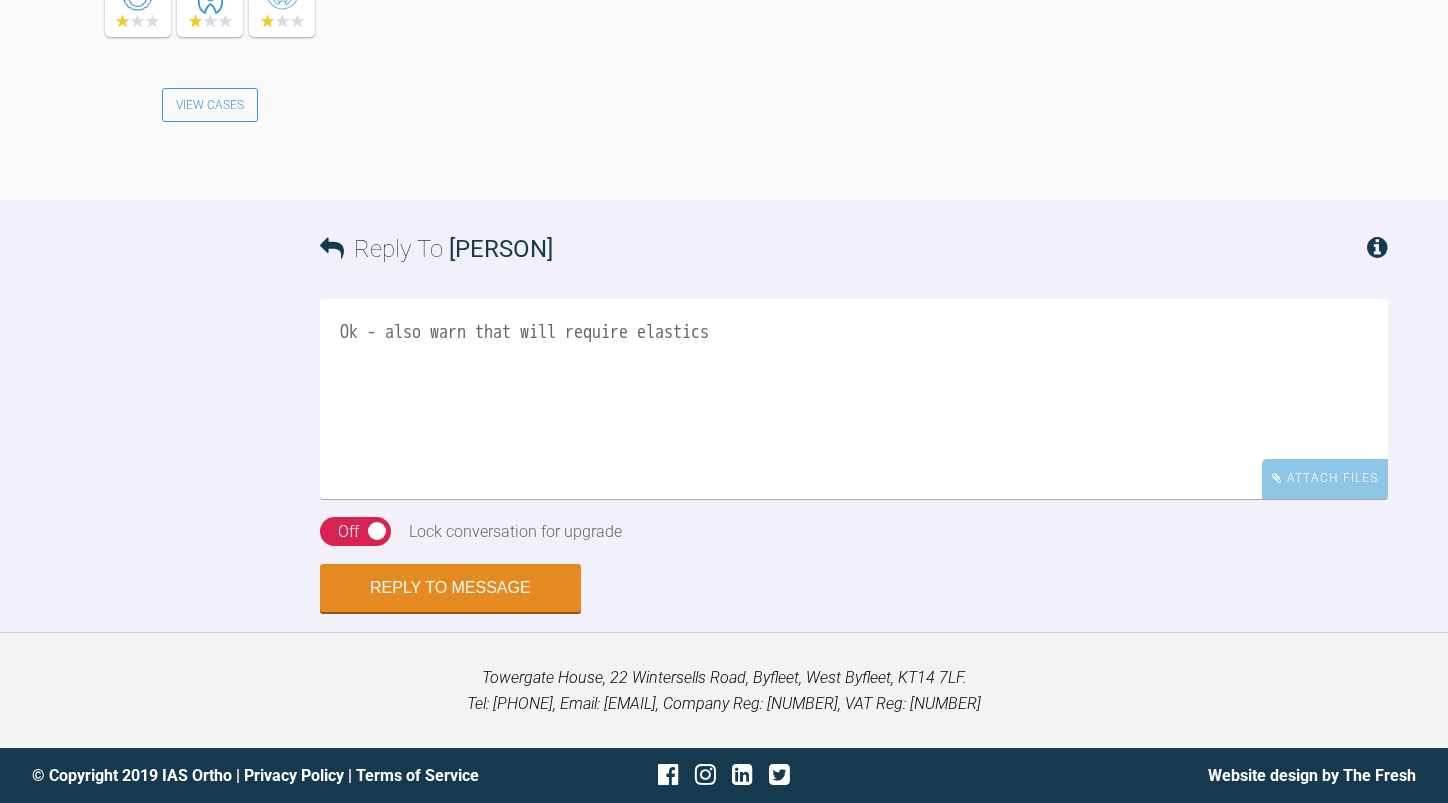 click on "Ok - also warn that will require elastics" at bounding box center (854, 399) 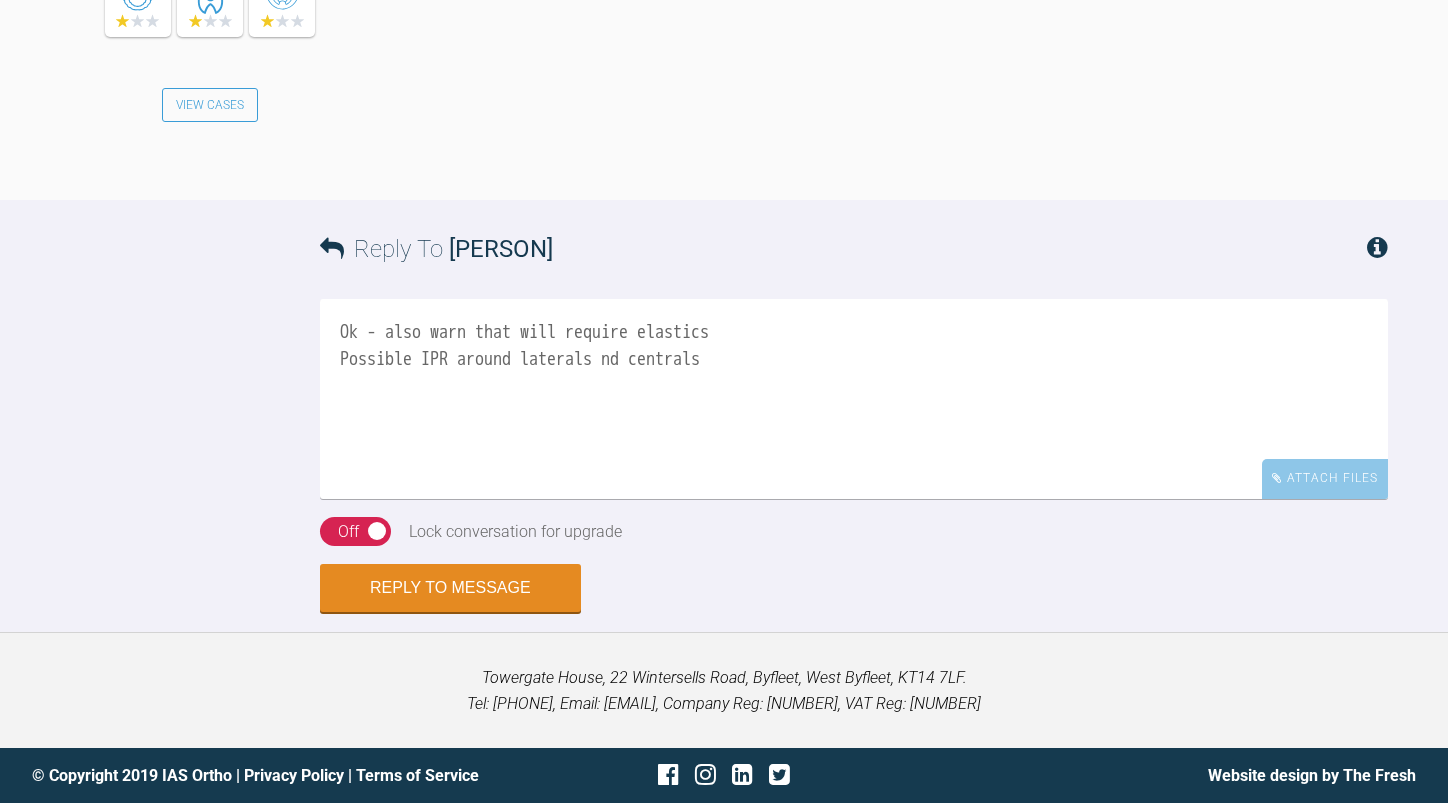 click on "Ok - also warn that will require elastics
Possible IPR around laterals nd centrals" at bounding box center [854, 399] 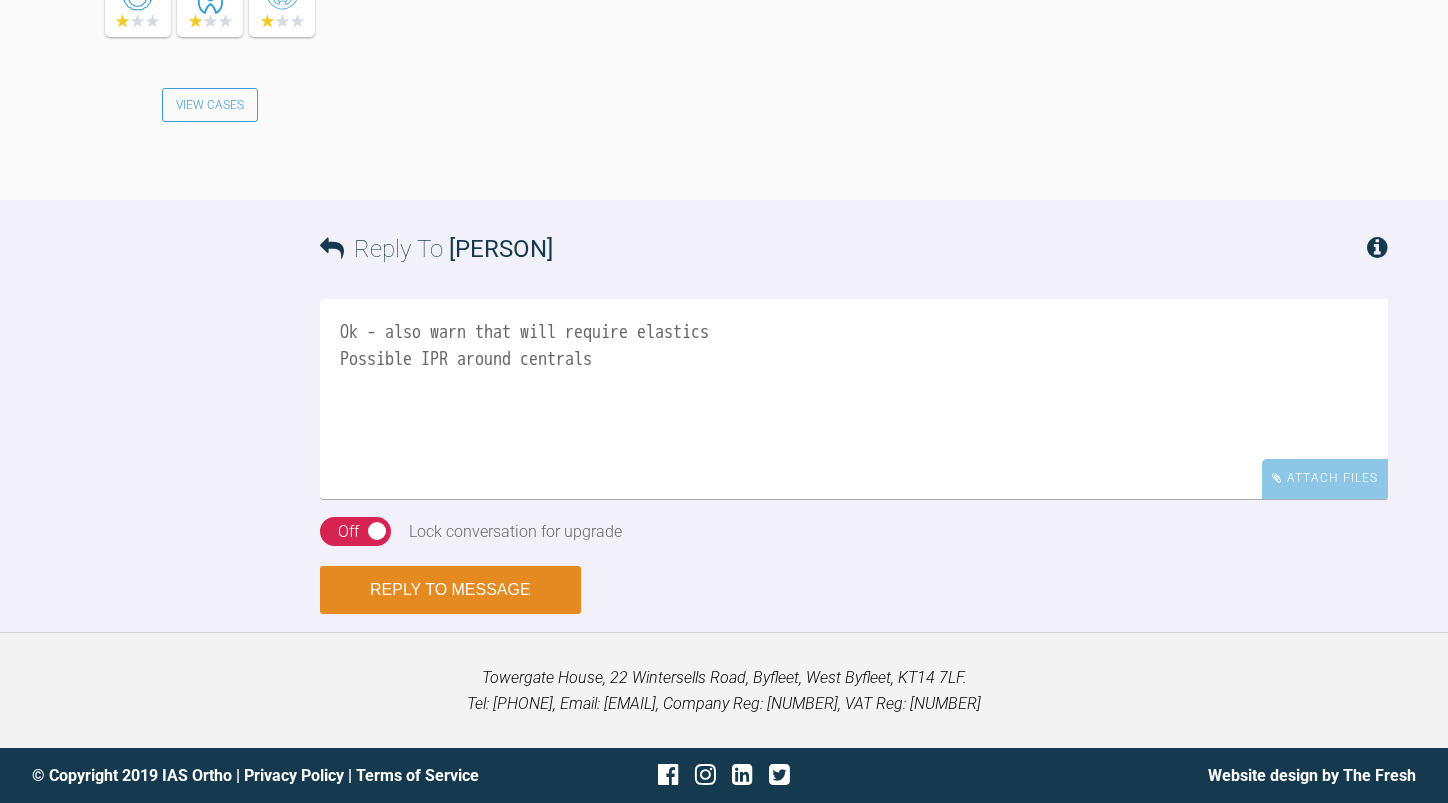 type on "Ok - also warn that will require elastics
Possible IPR around centrals" 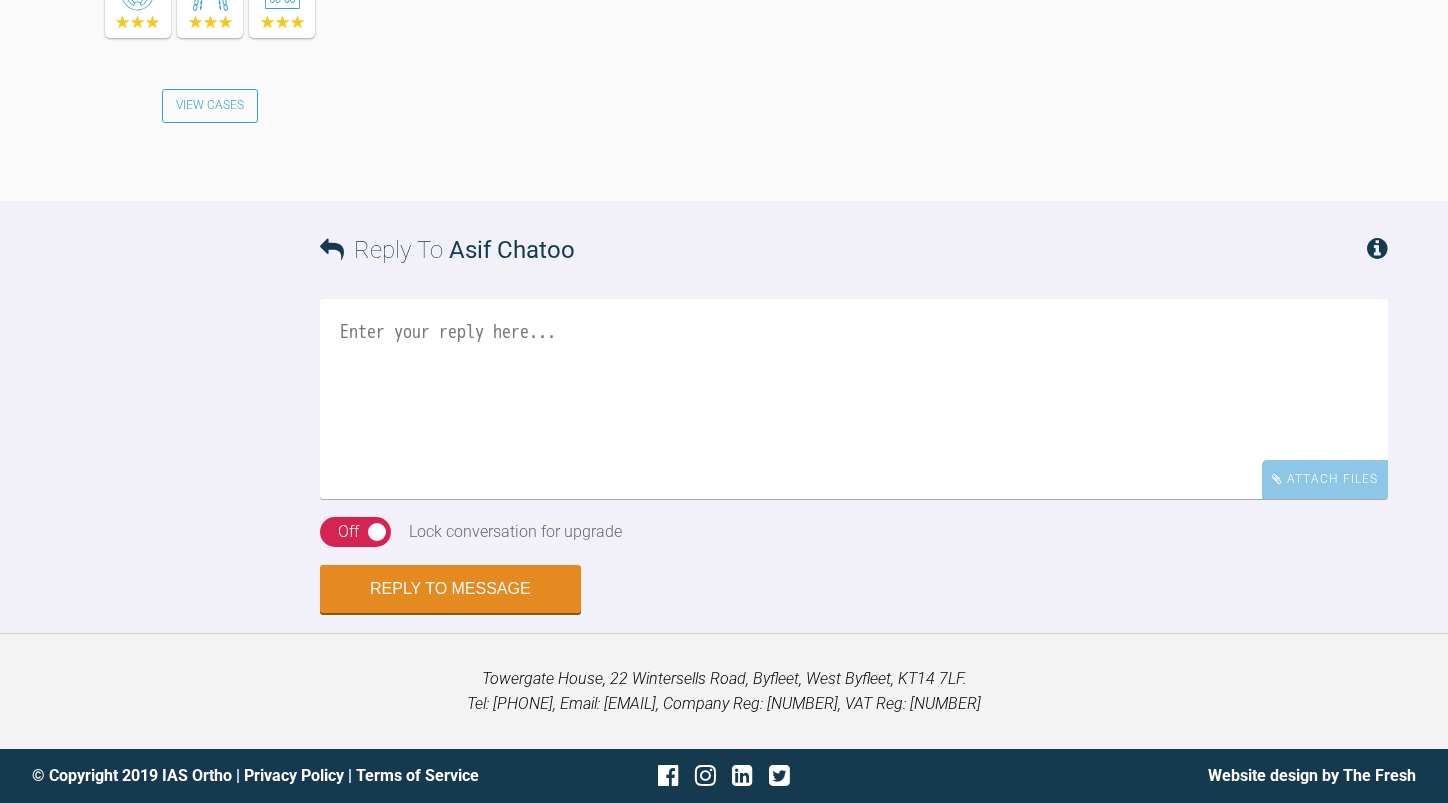 scroll, scrollTop: 9383, scrollLeft: 0, axis: vertical 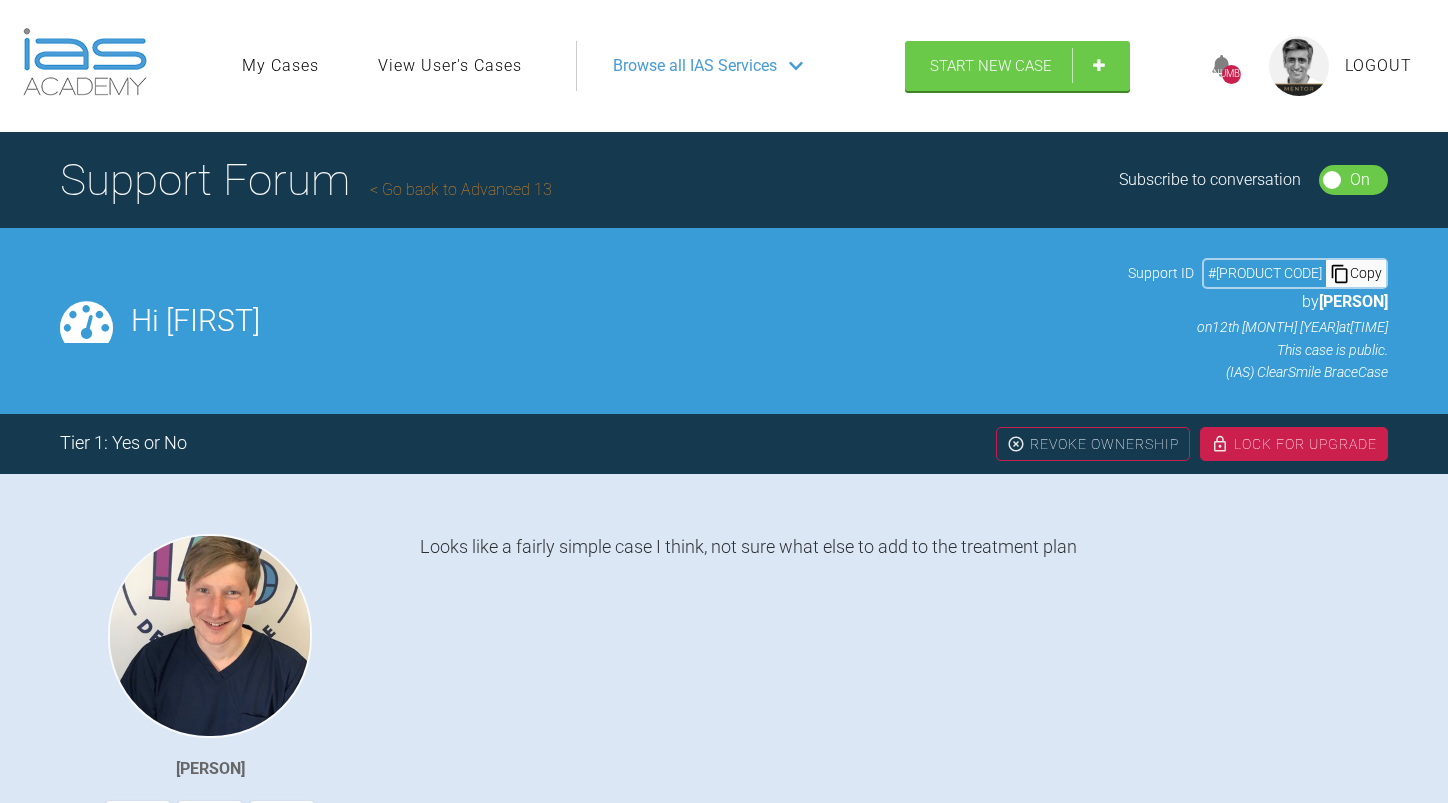 click on "Go back to Advanced 13" at bounding box center (461, 189) 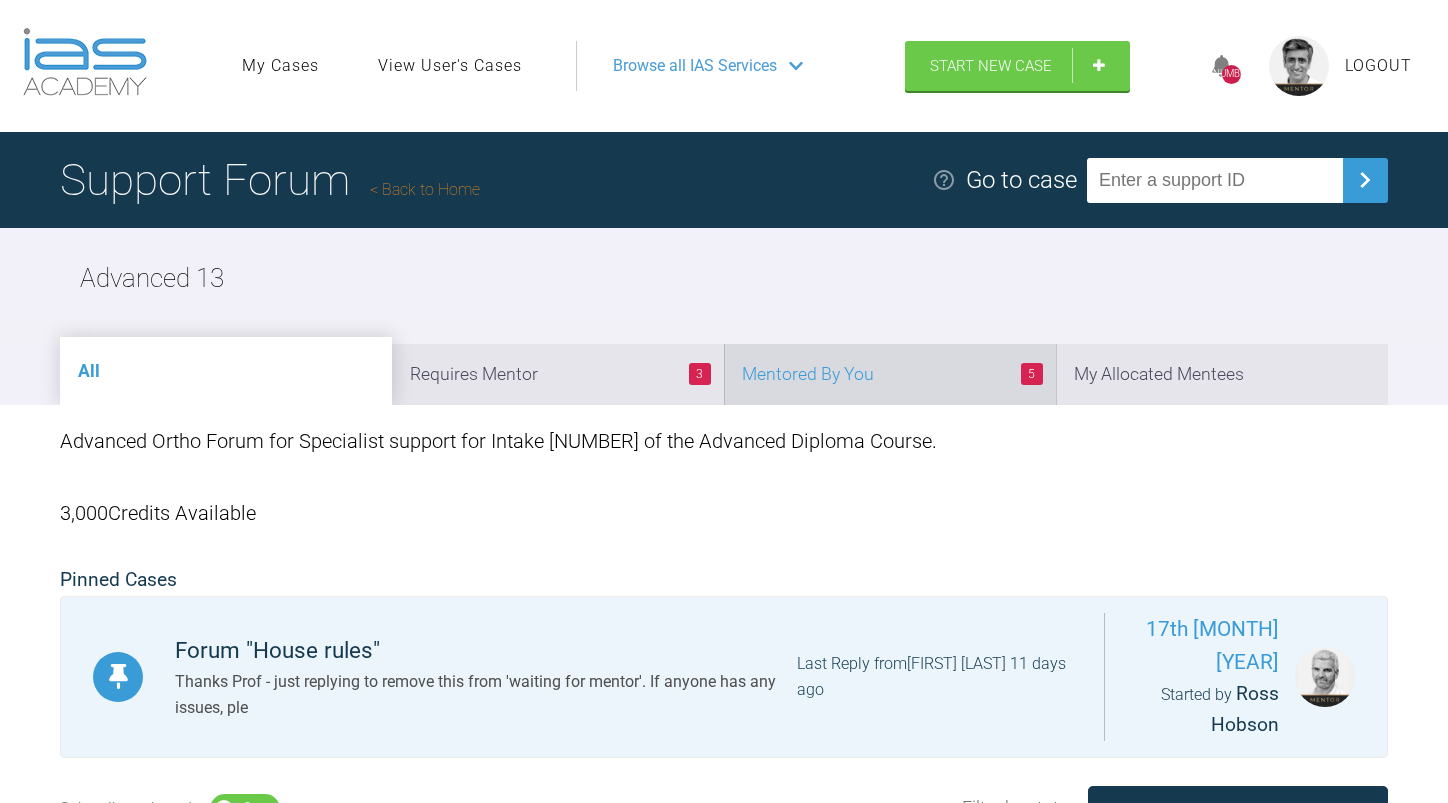 click on "[NUMBER] Mentored By You" at bounding box center (890, 374) 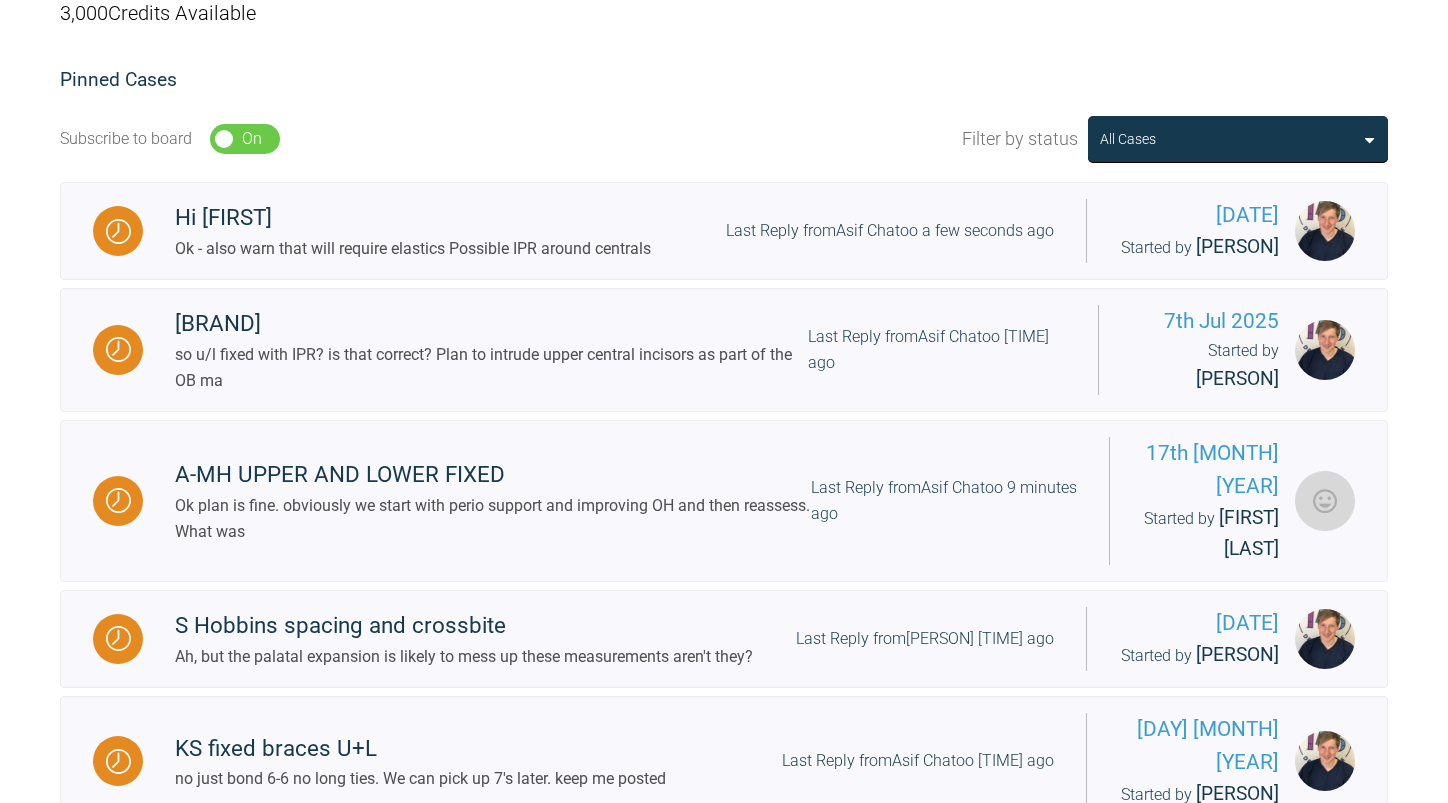 scroll, scrollTop: 600, scrollLeft: 0, axis: vertical 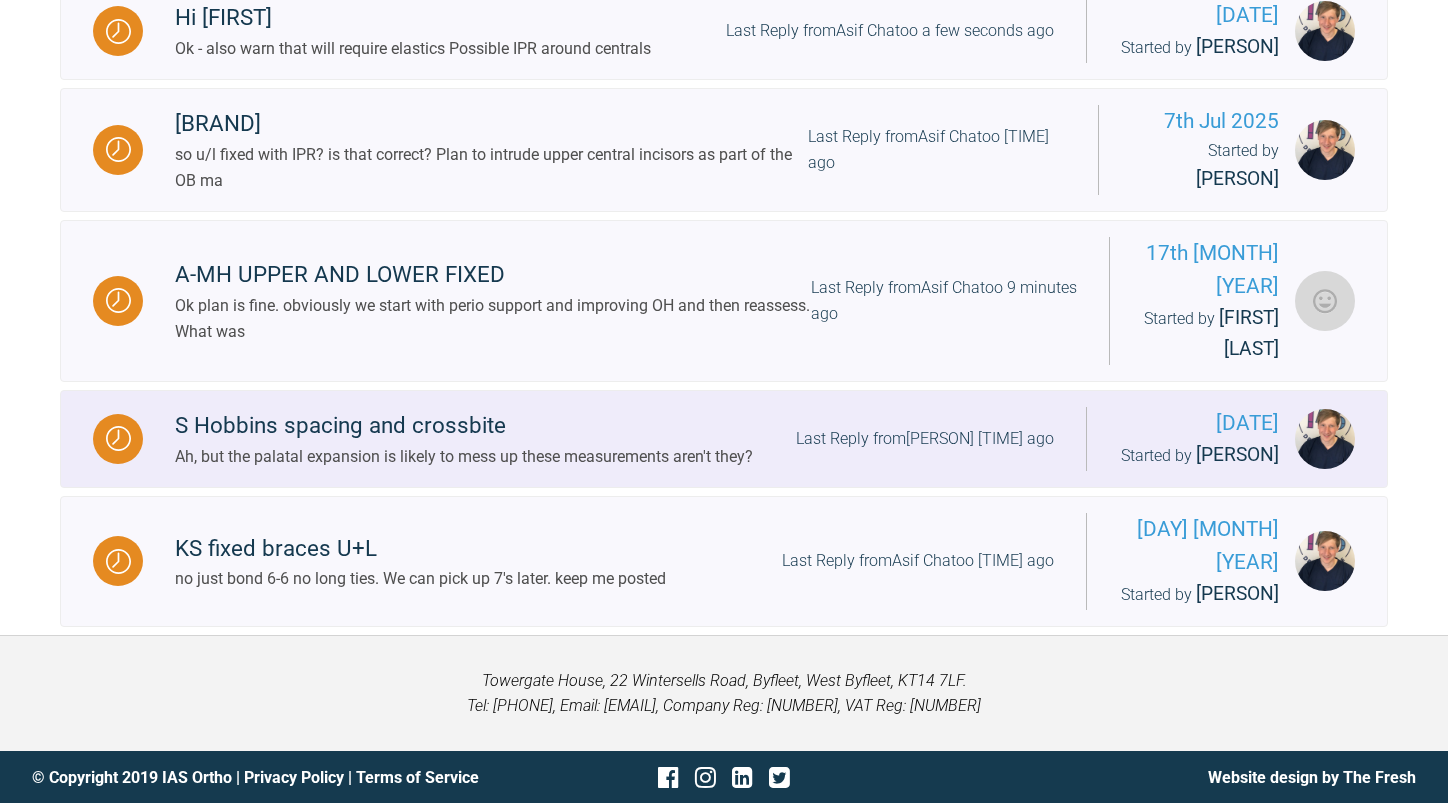 click on "Last Reply from  [PERSON]   3 hours ago" at bounding box center (925, 439) 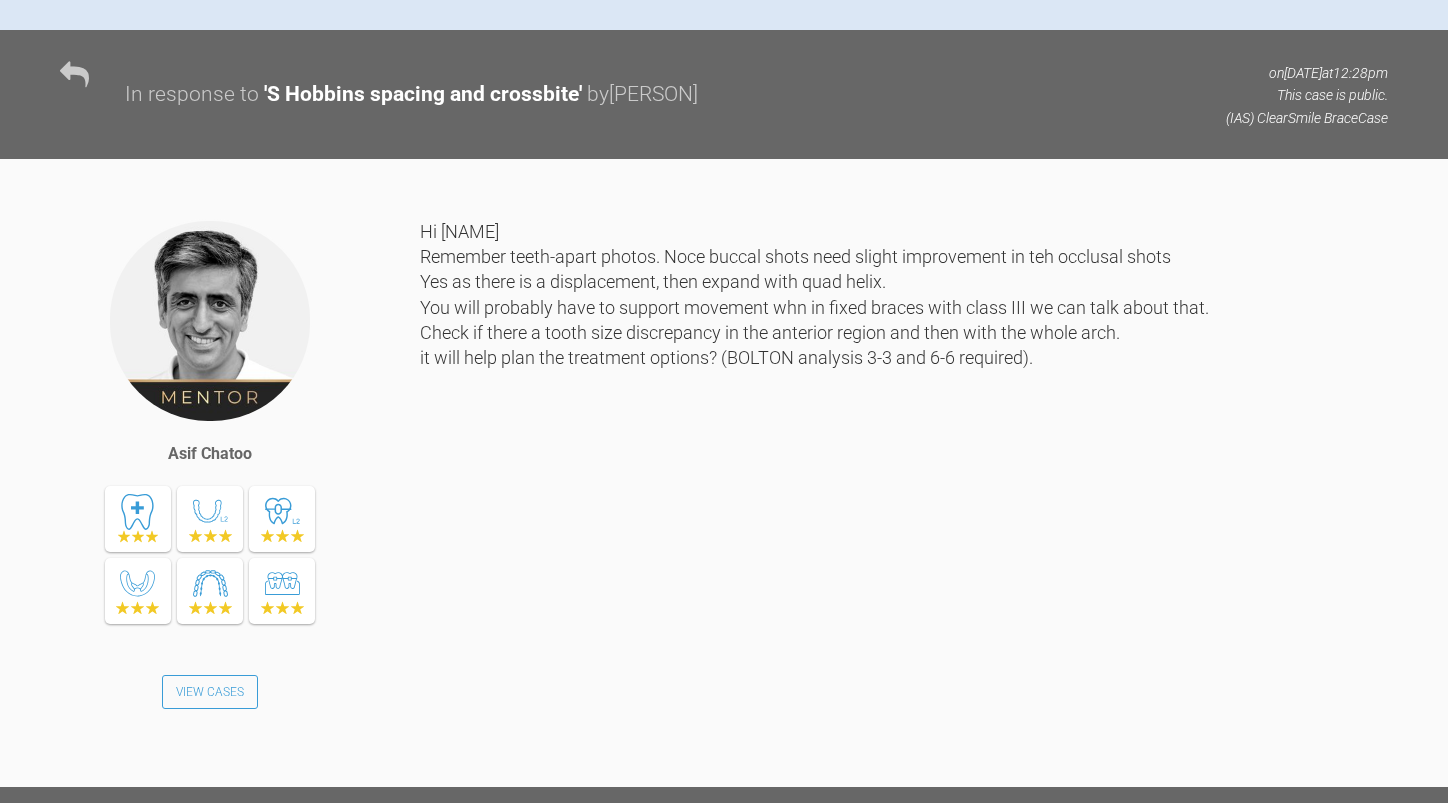 scroll, scrollTop: 300, scrollLeft: 0, axis: vertical 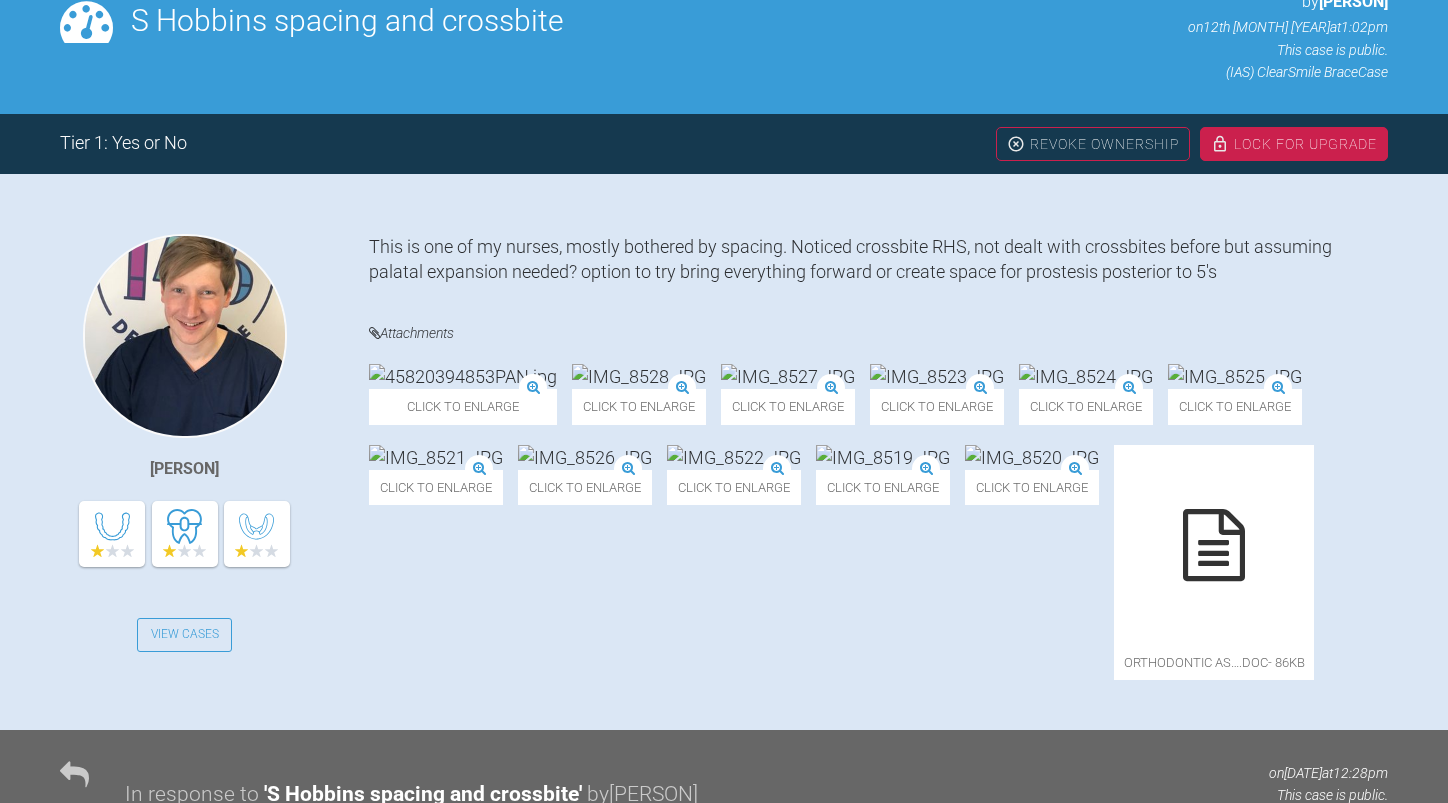 click at bounding box center (937, 376) 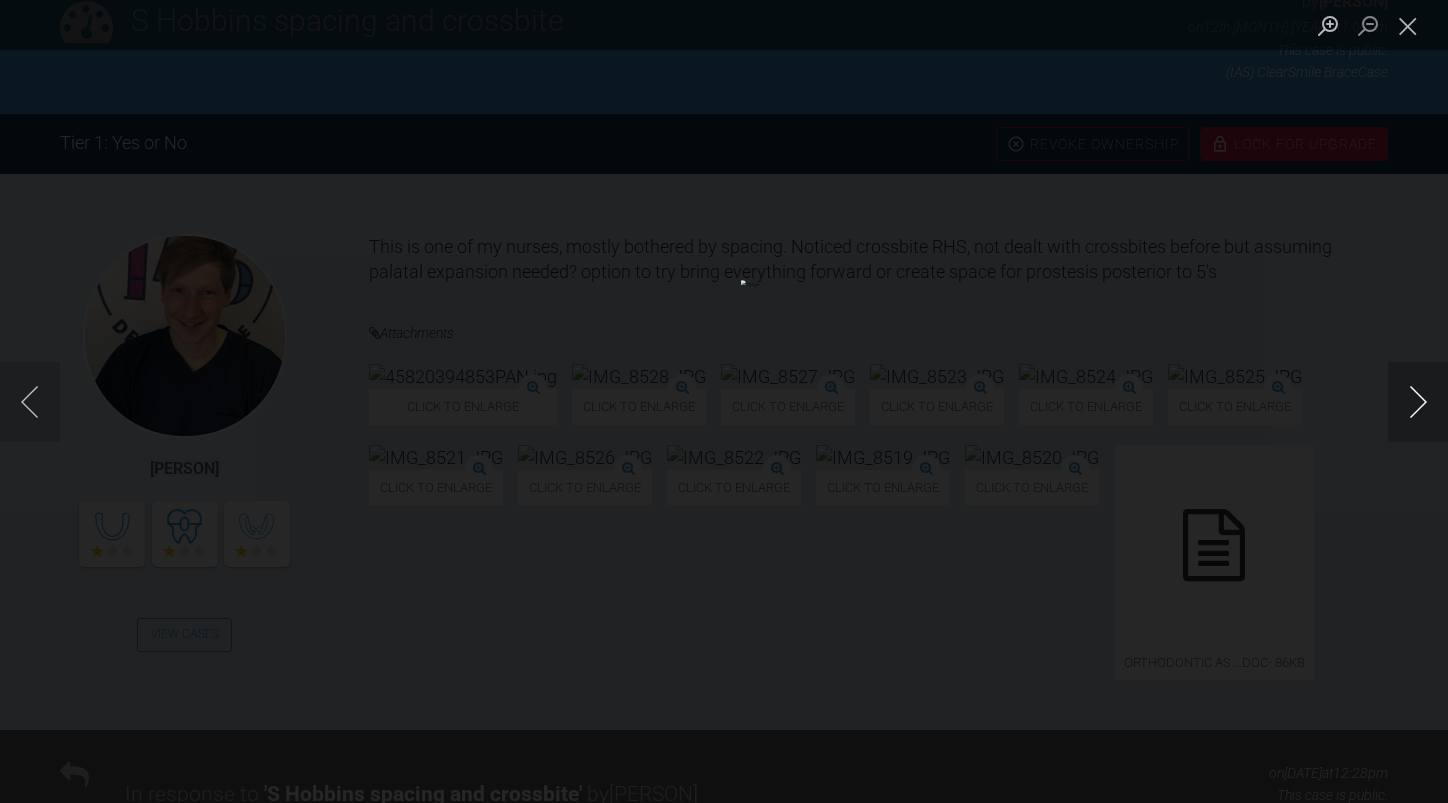 click at bounding box center [1418, 402] 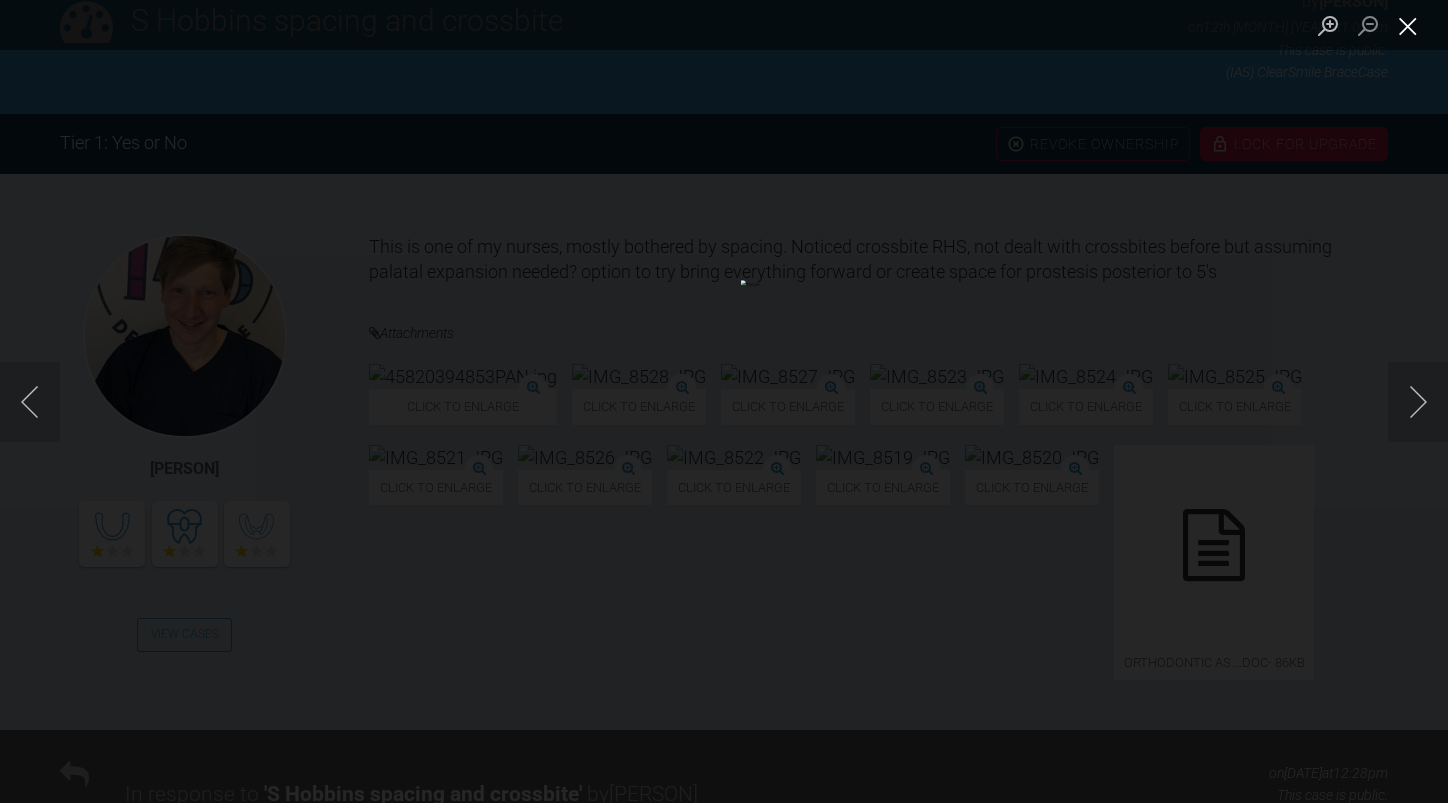 click at bounding box center [1408, 25] 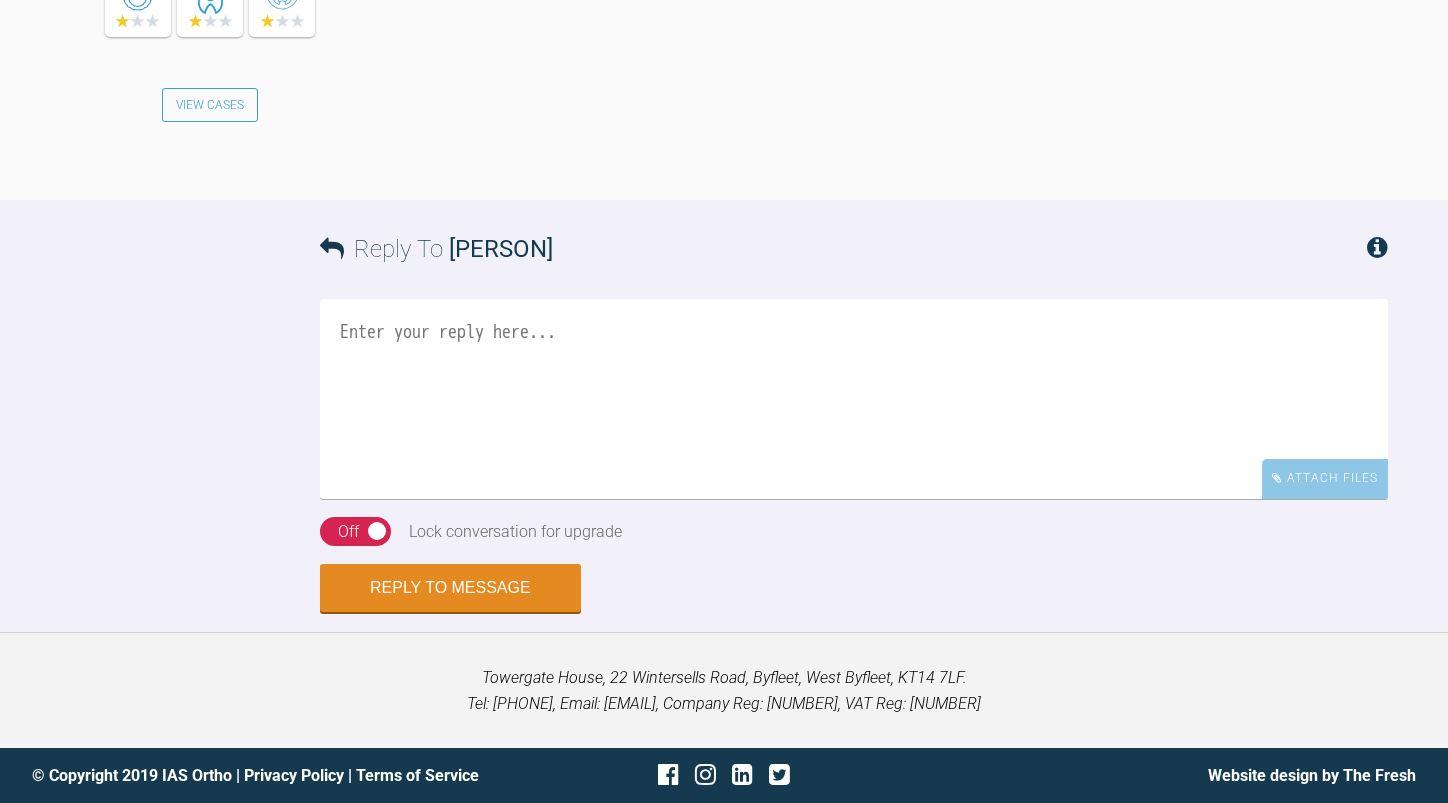 scroll, scrollTop: 6328, scrollLeft: 0, axis: vertical 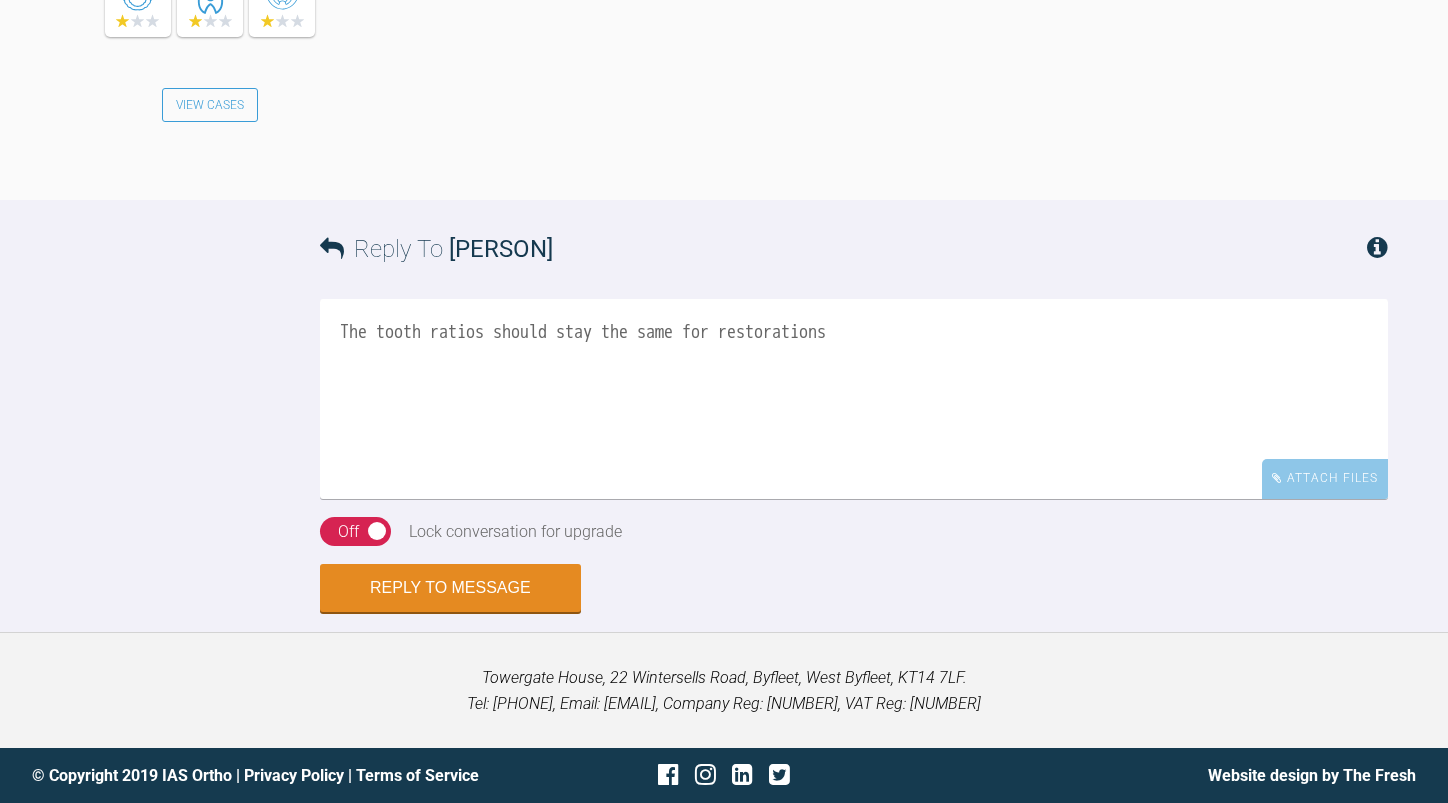 click on "The tooth ratios should stay the same for restorations" at bounding box center (854, 399) 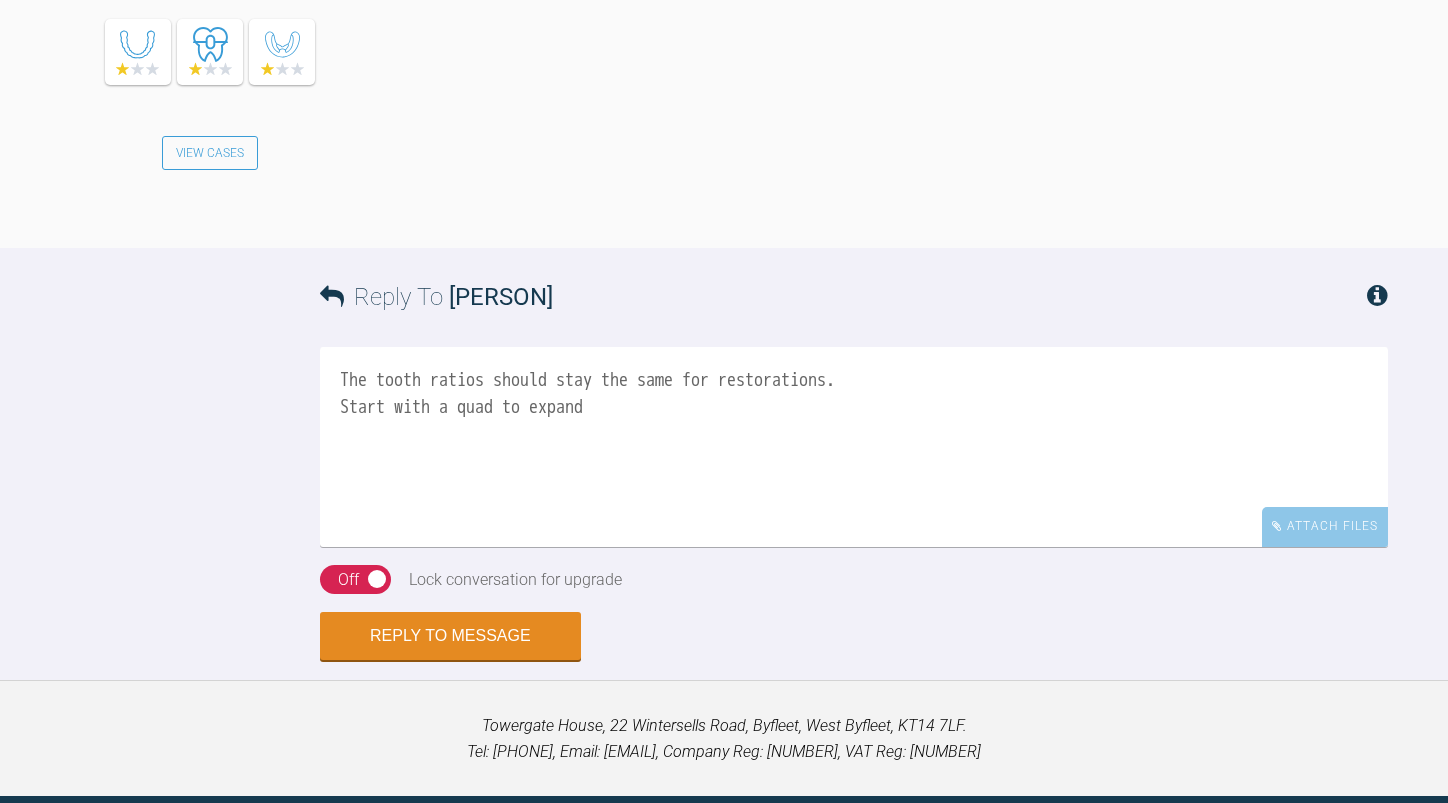 scroll, scrollTop: 6028, scrollLeft: 0, axis: vertical 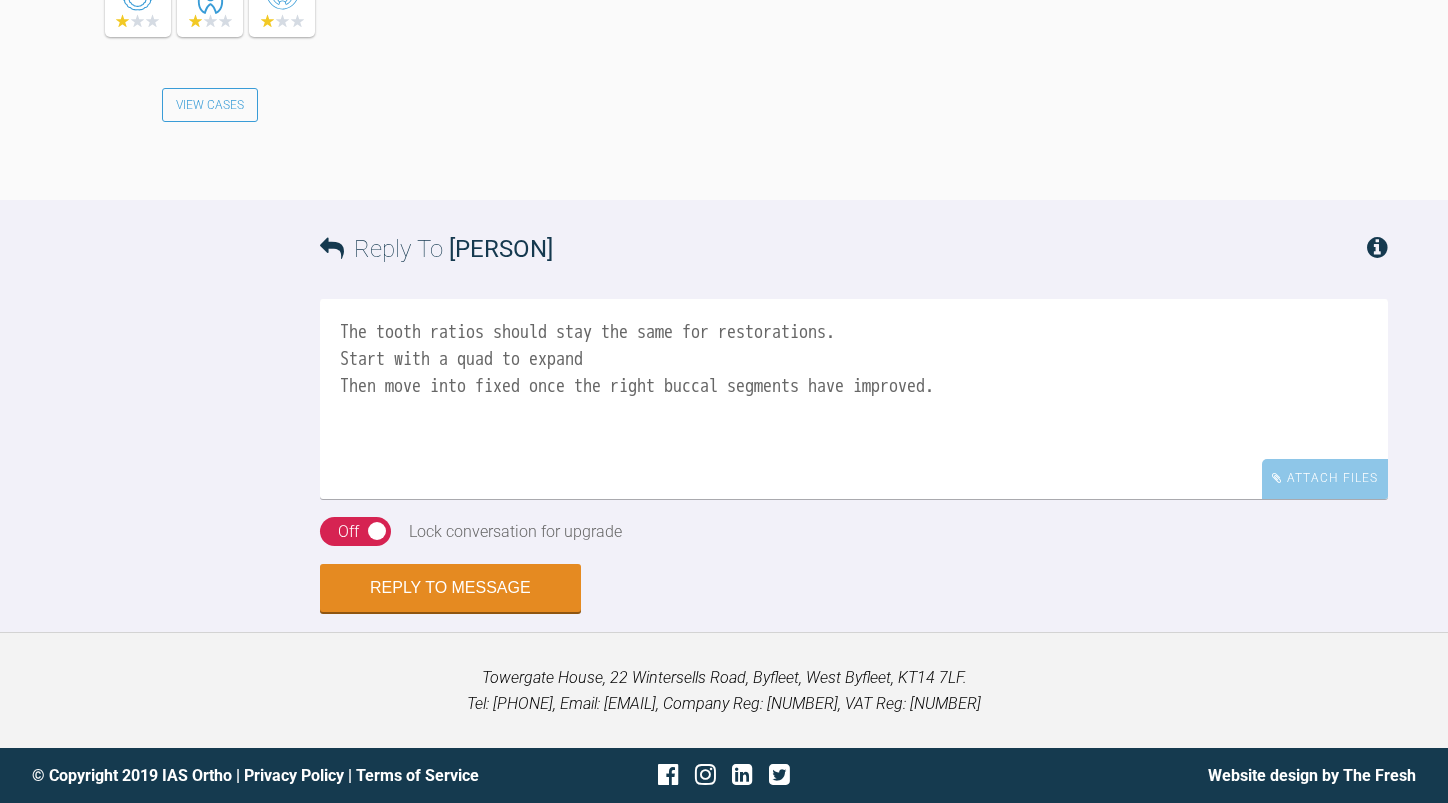 click on "The tooth ratios should stay the same for restorations.
Start with a quad to expand
Then move into fixed once the right buccal segments have improved." at bounding box center (854, 399) 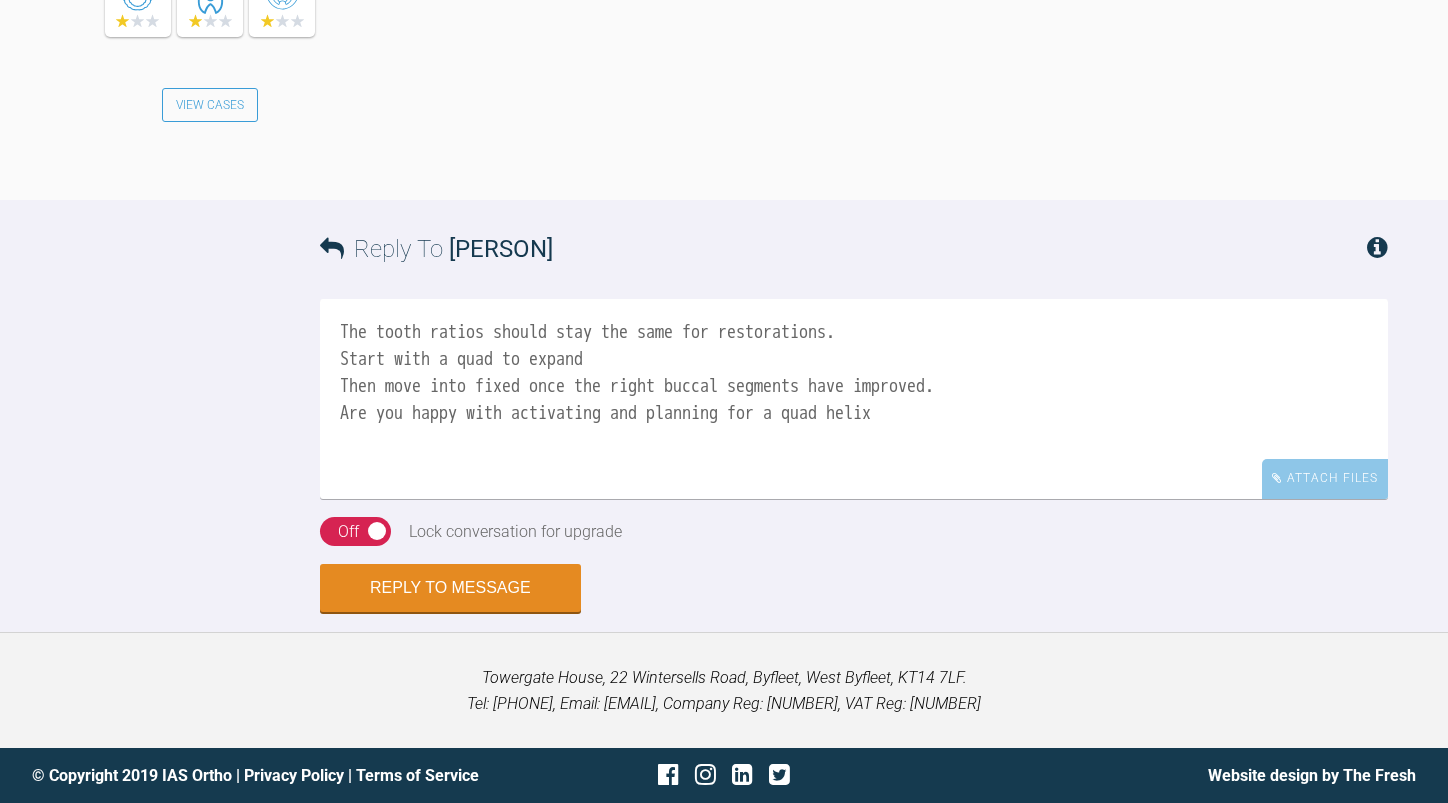 scroll, scrollTop: 6328, scrollLeft: 0, axis: vertical 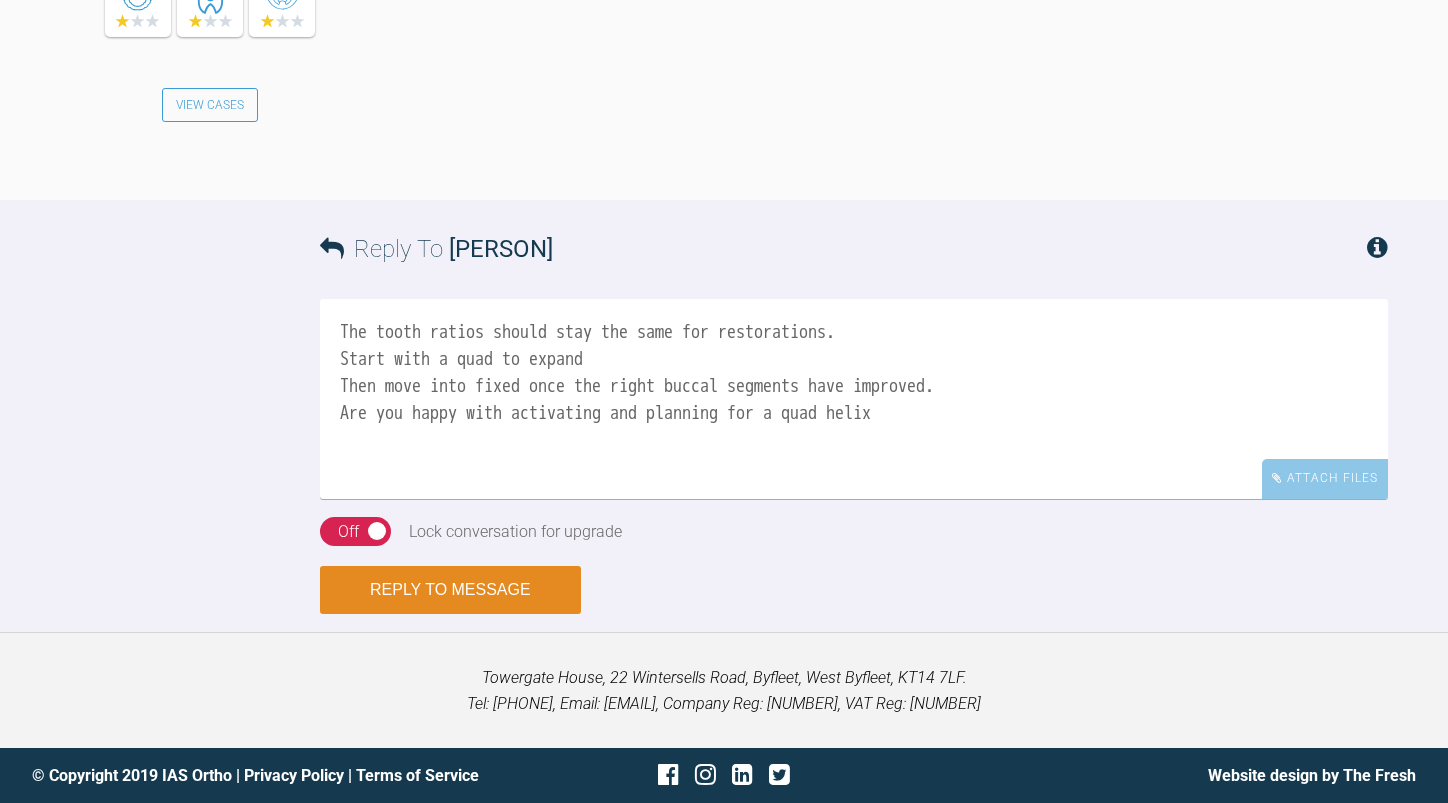 type on "The tooth ratios should stay the same for restorations.
Start with a quad to expand
Then move into fixed once the right buccal segments have improved.
Are you happy with activating and planning for a quad helix" 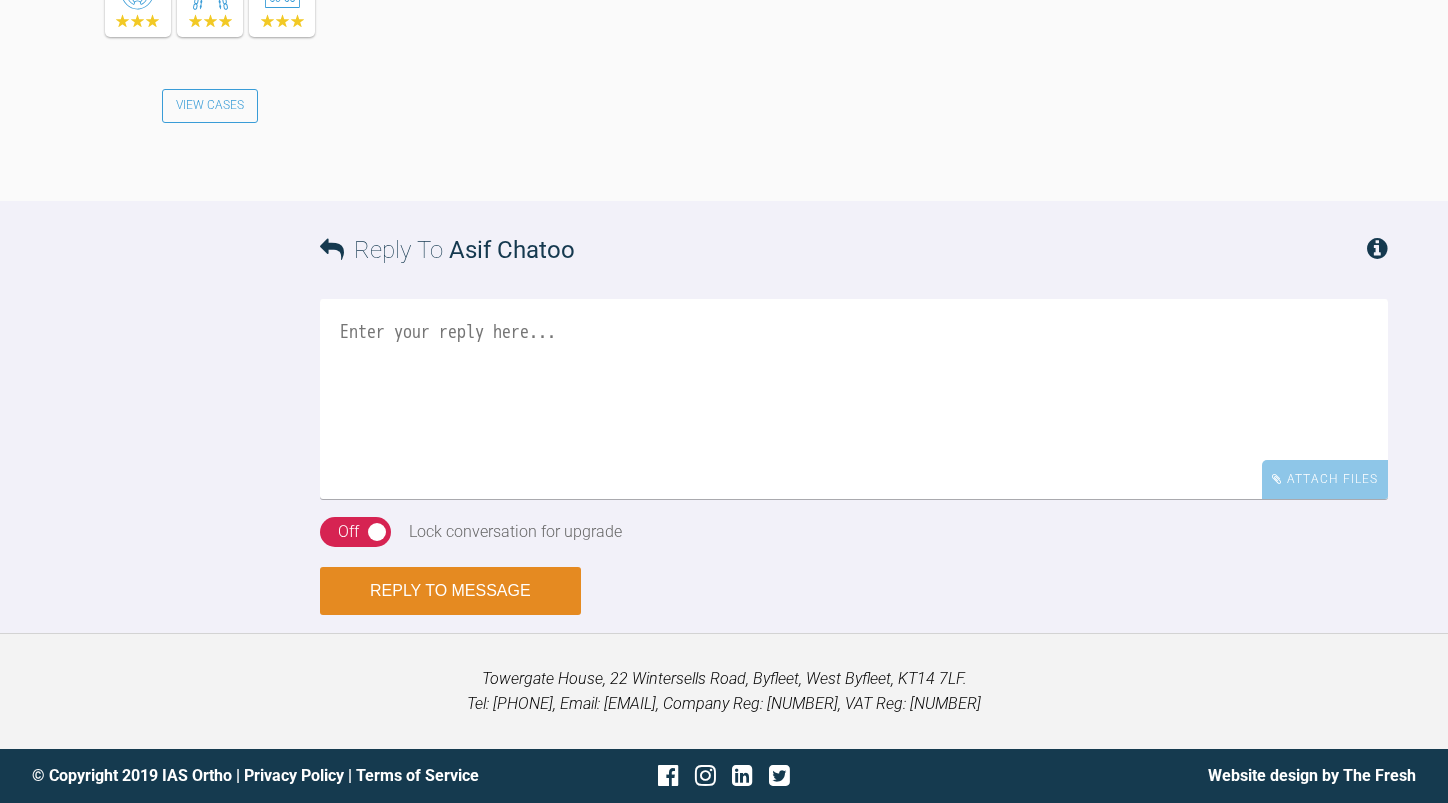 scroll, scrollTop: 6869, scrollLeft: 0, axis: vertical 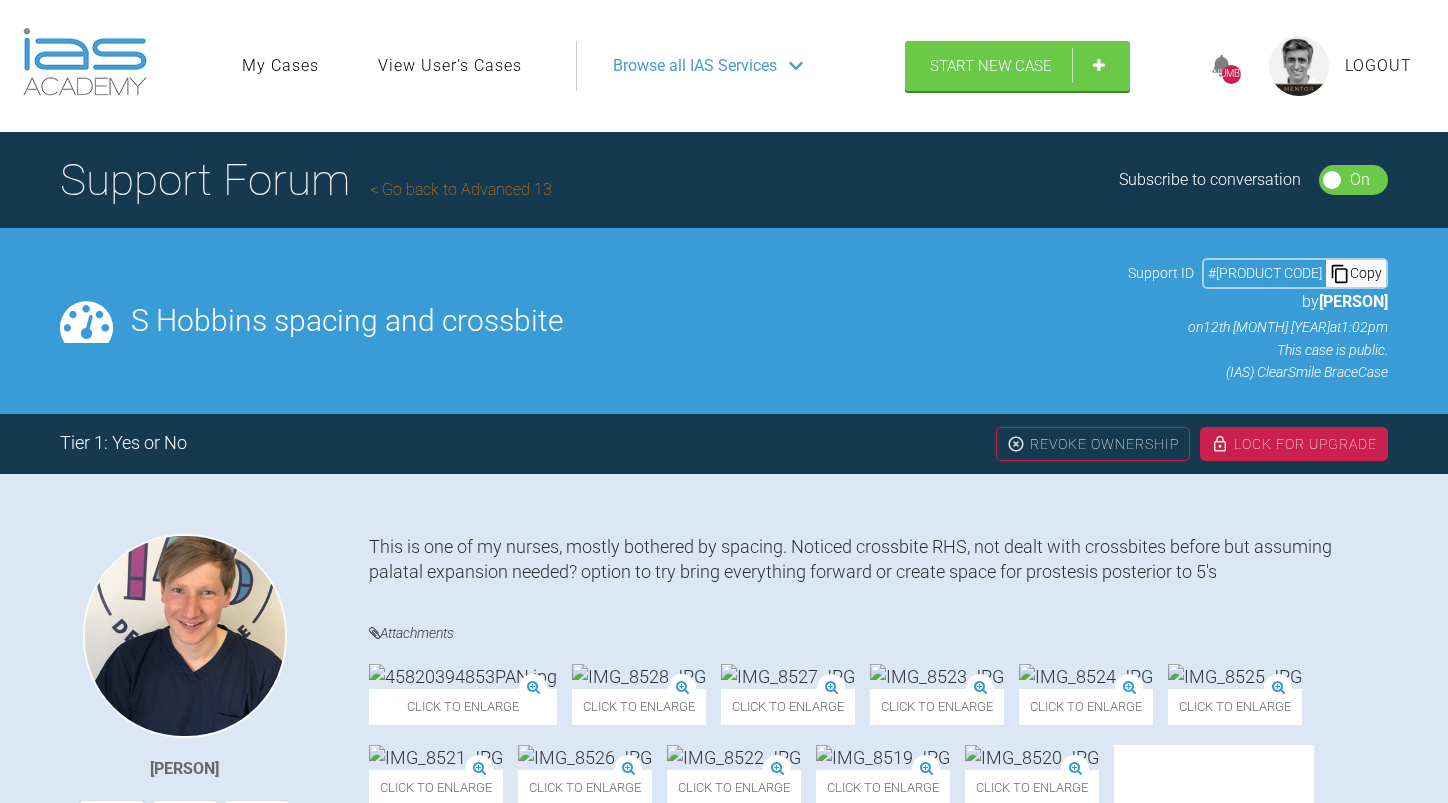 click on "Go back to Advanced 13" at bounding box center [461, 189] 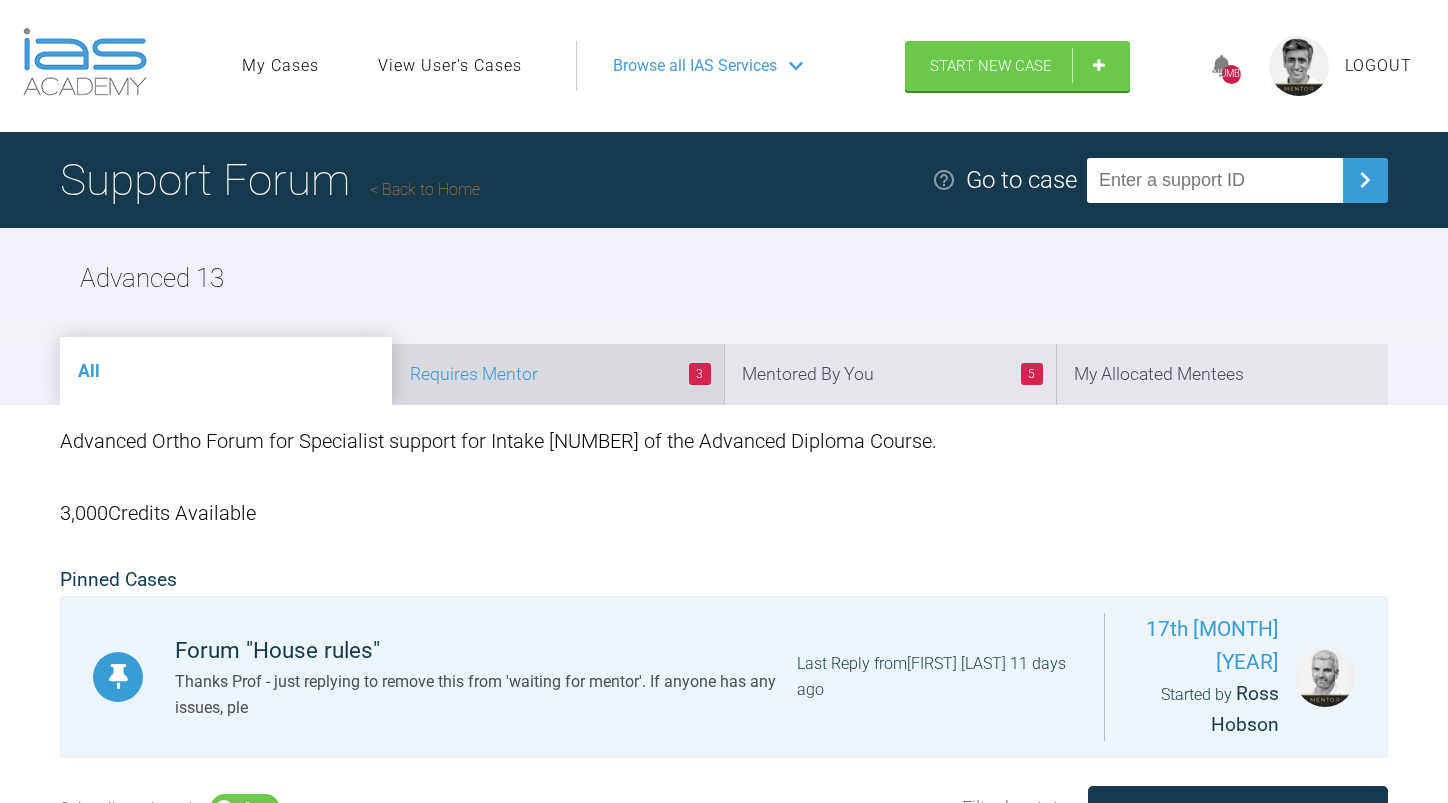 click on "3 Requires Mentor" at bounding box center (558, 374) 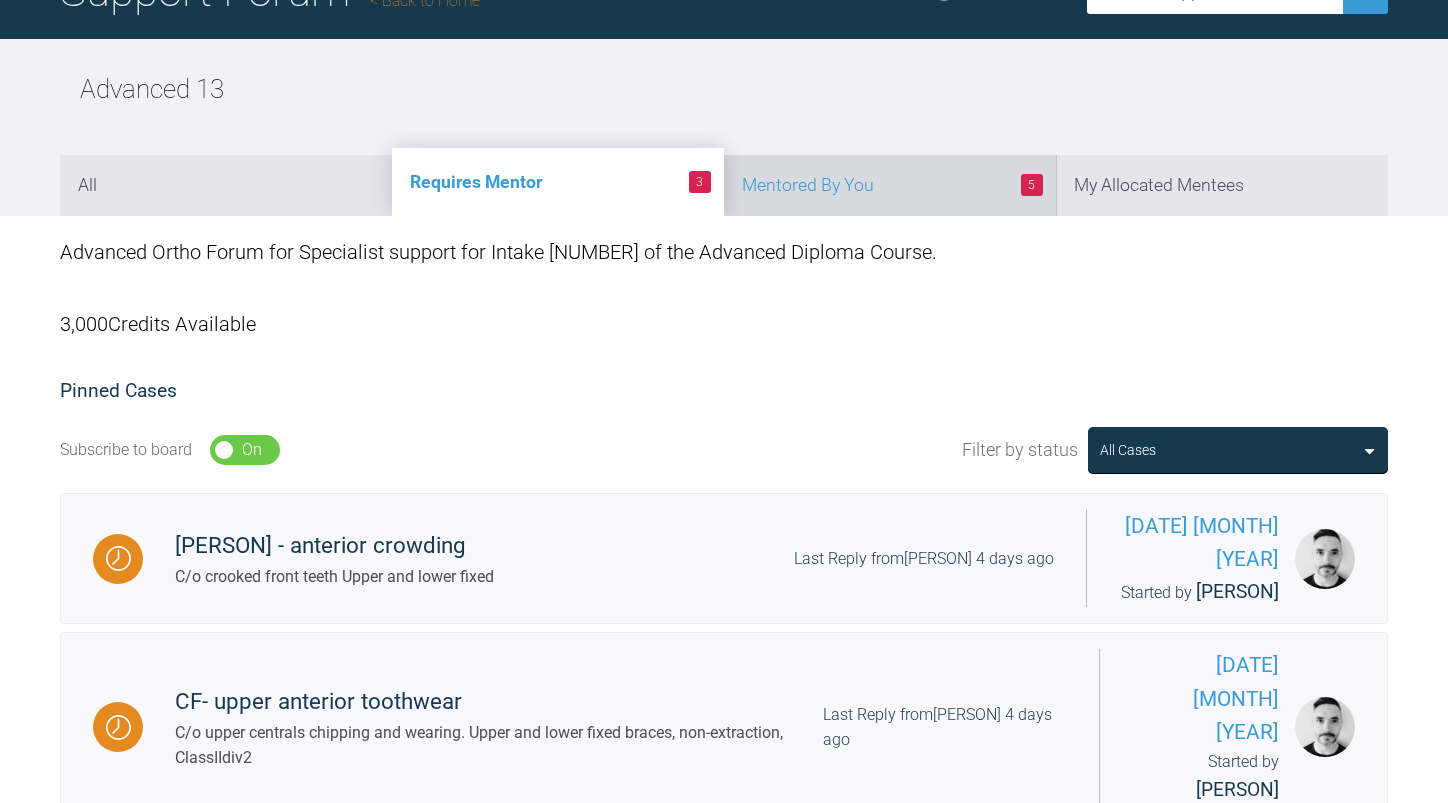 scroll, scrollTop: 0, scrollLeft: 0, axis: both 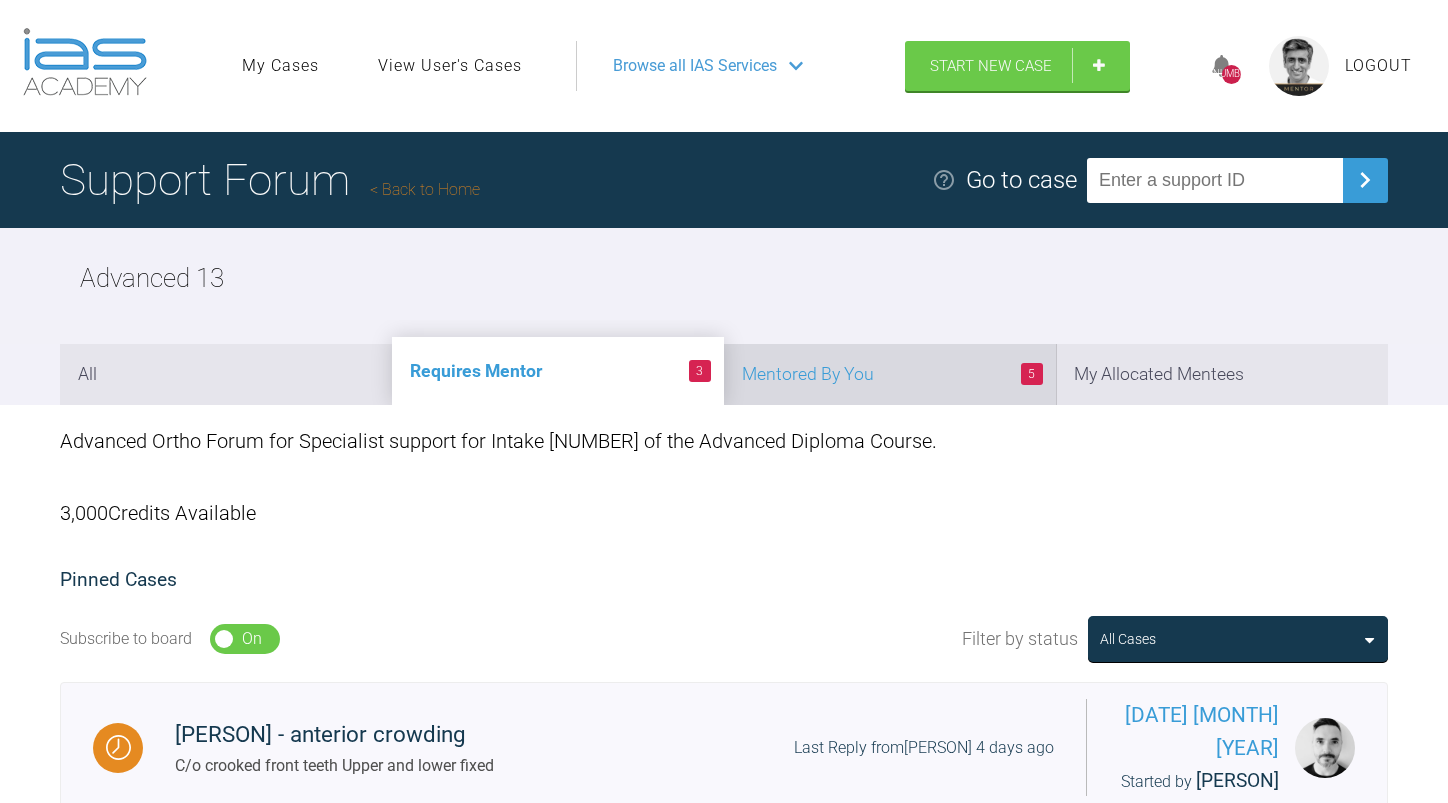 click on "[NUMBER] Mentored By You" at bounding box center [890, 374] 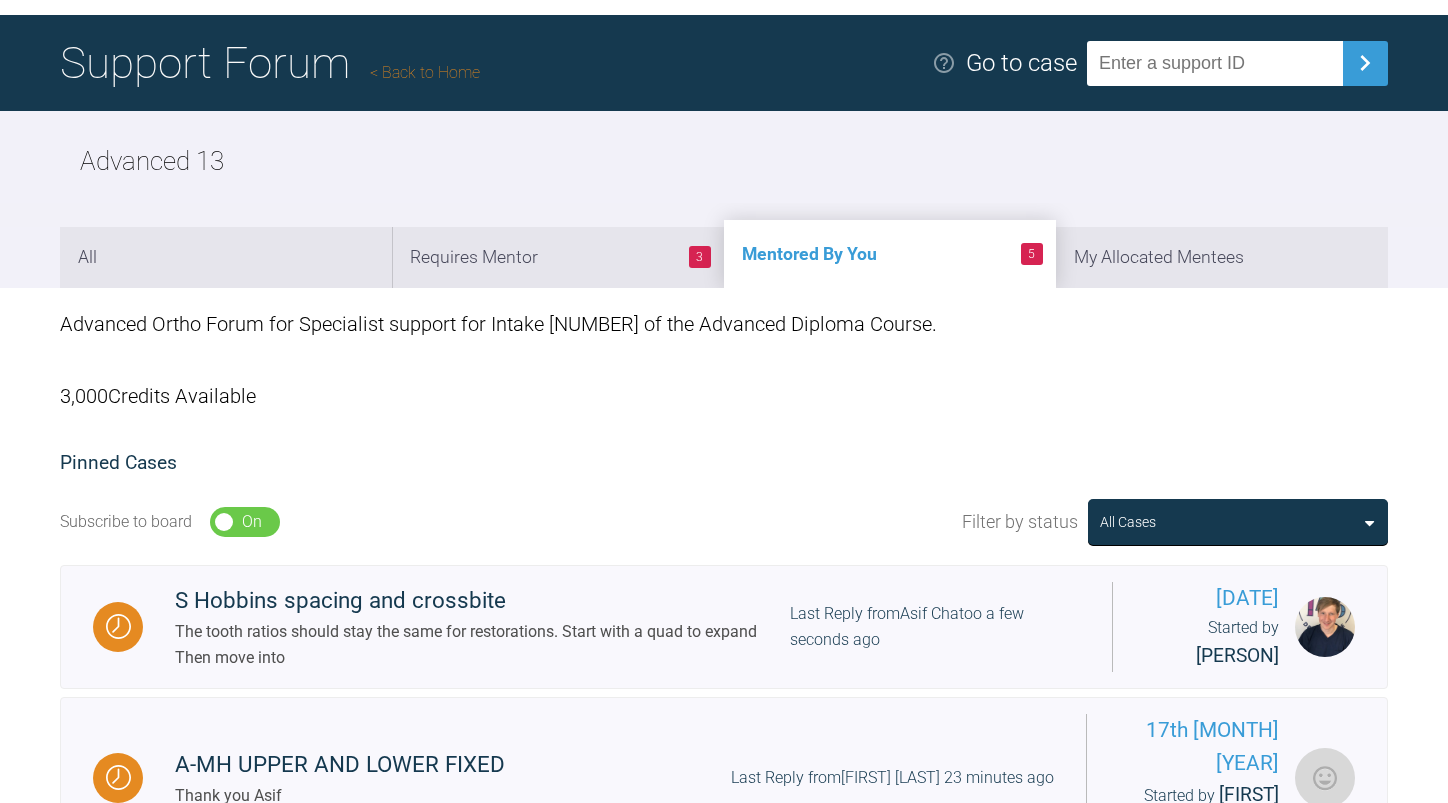 scroll, scrollTop: 300, scrollLeft: 0, axis: vertical 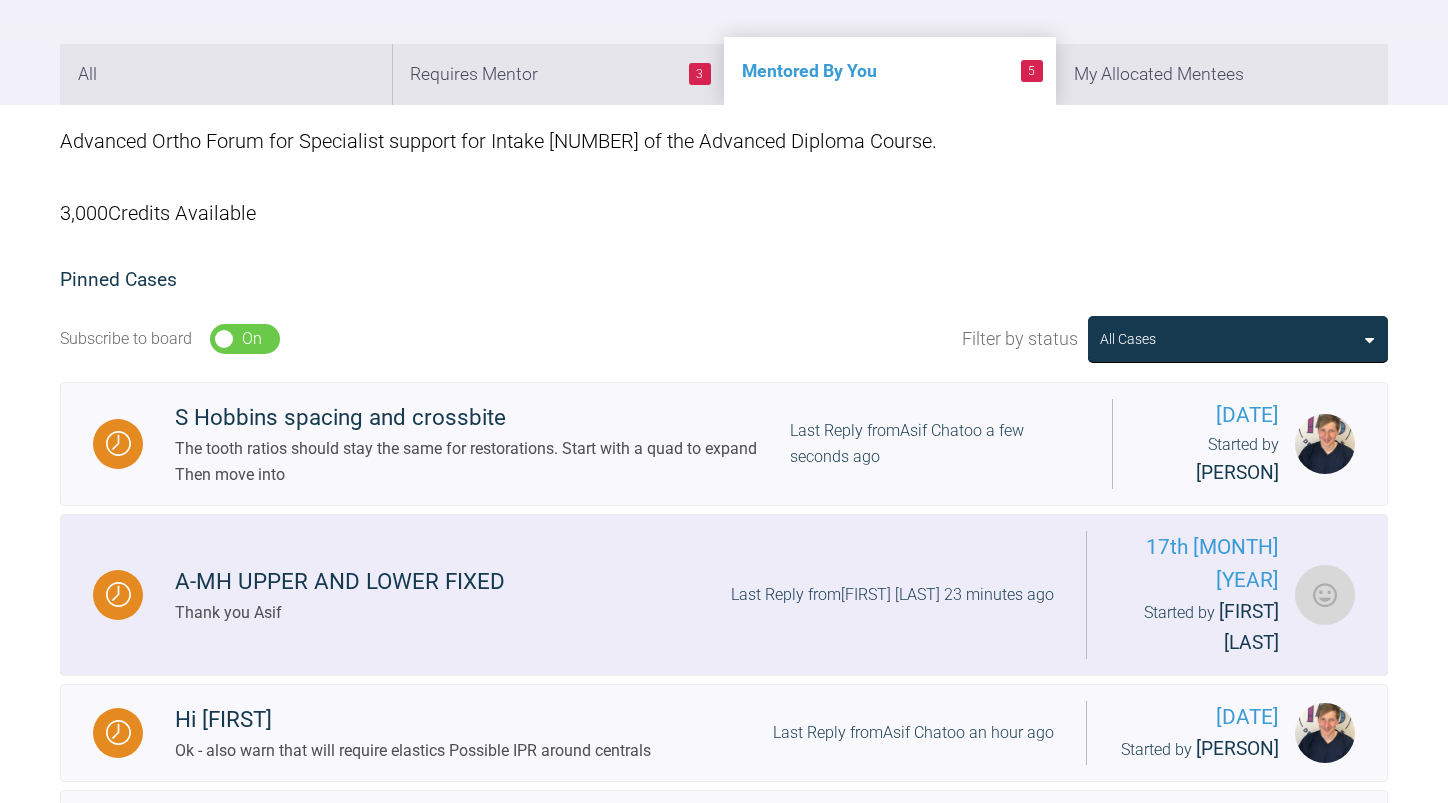 click on "Last Reply from [FIRST] [LAST] 23 minutes ago" at bounding box center [892, 595] 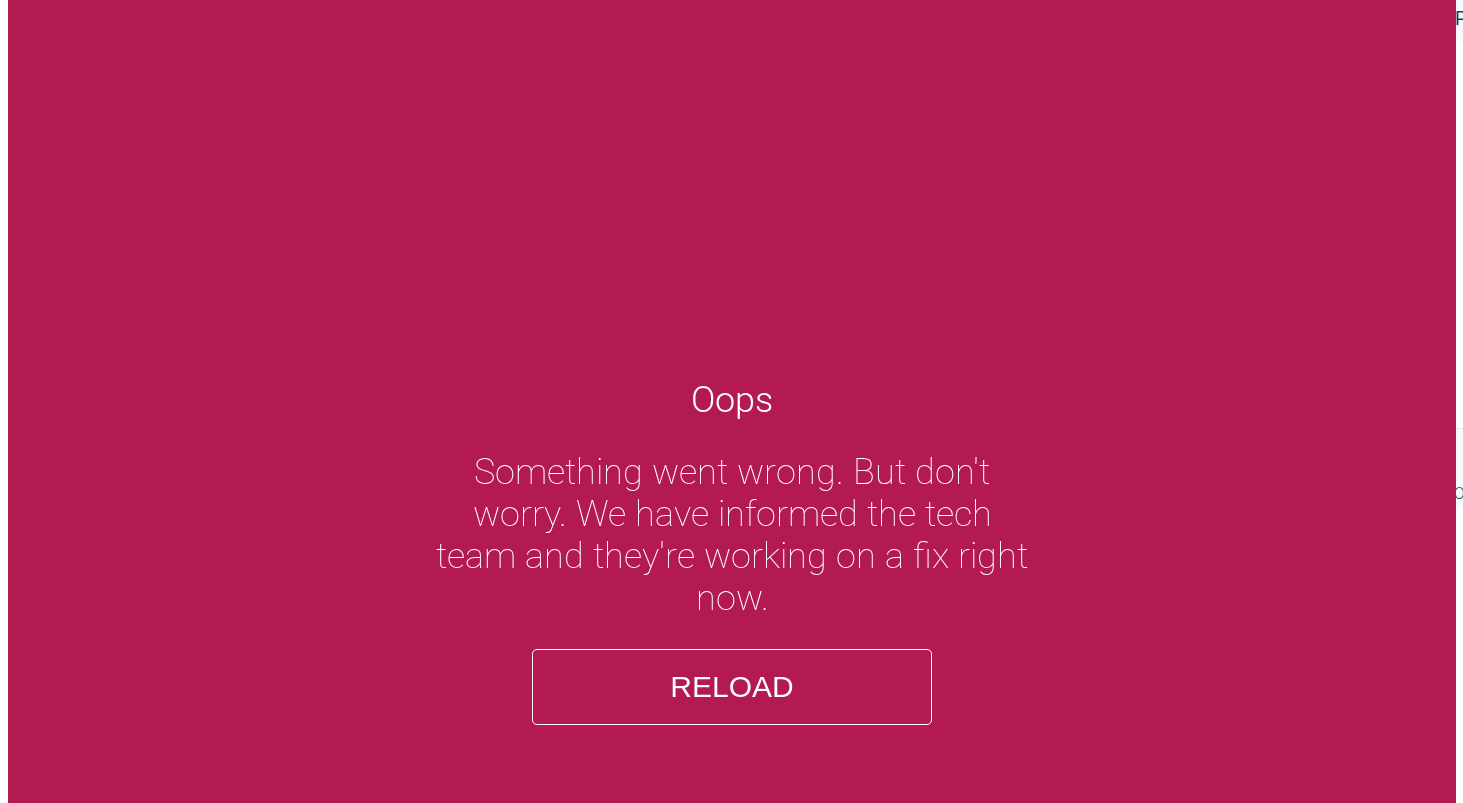 scroll, scrollTop: 0, scrollLeft: 0, axis: both 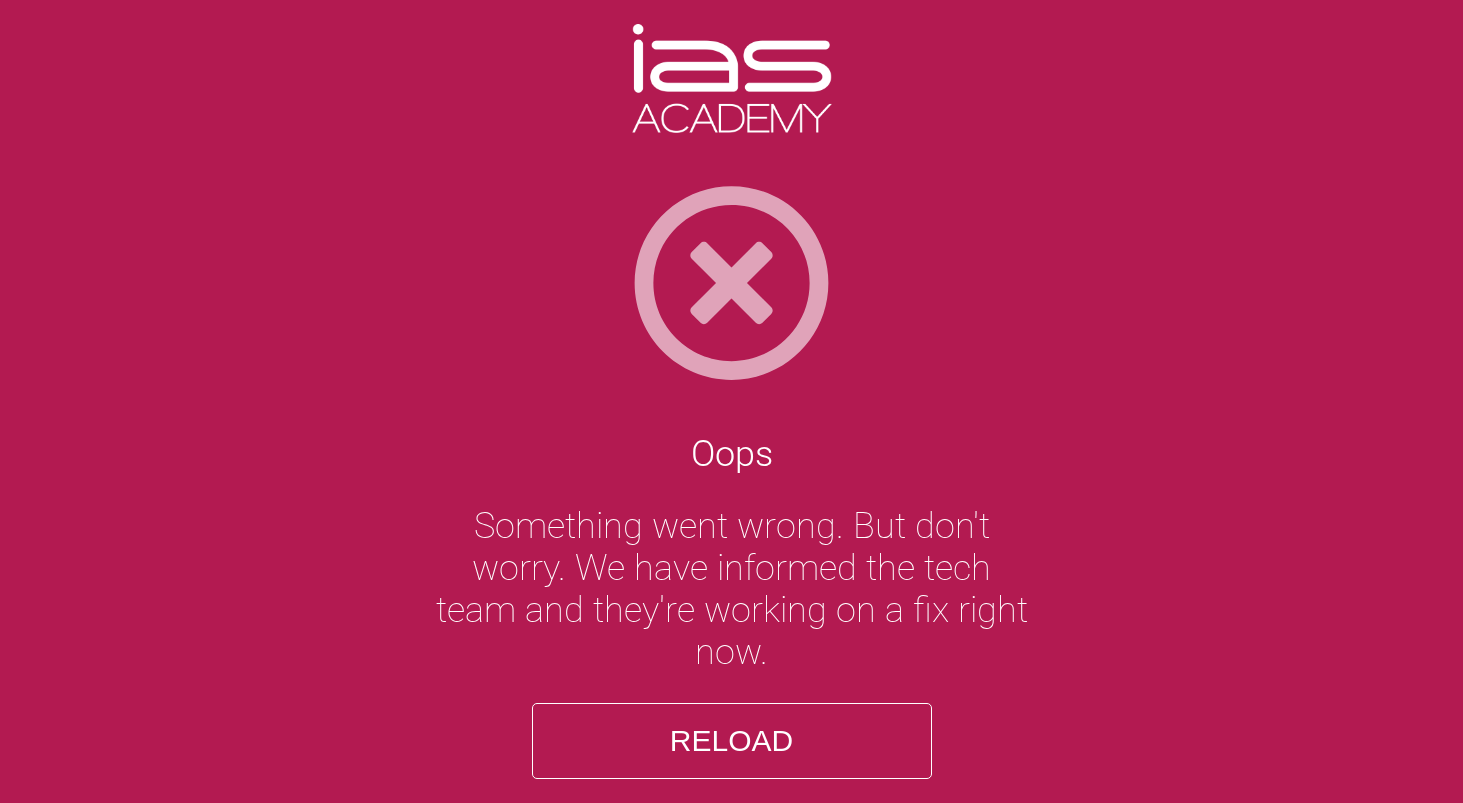 click on "Reload" at bounding box center (732, 741) 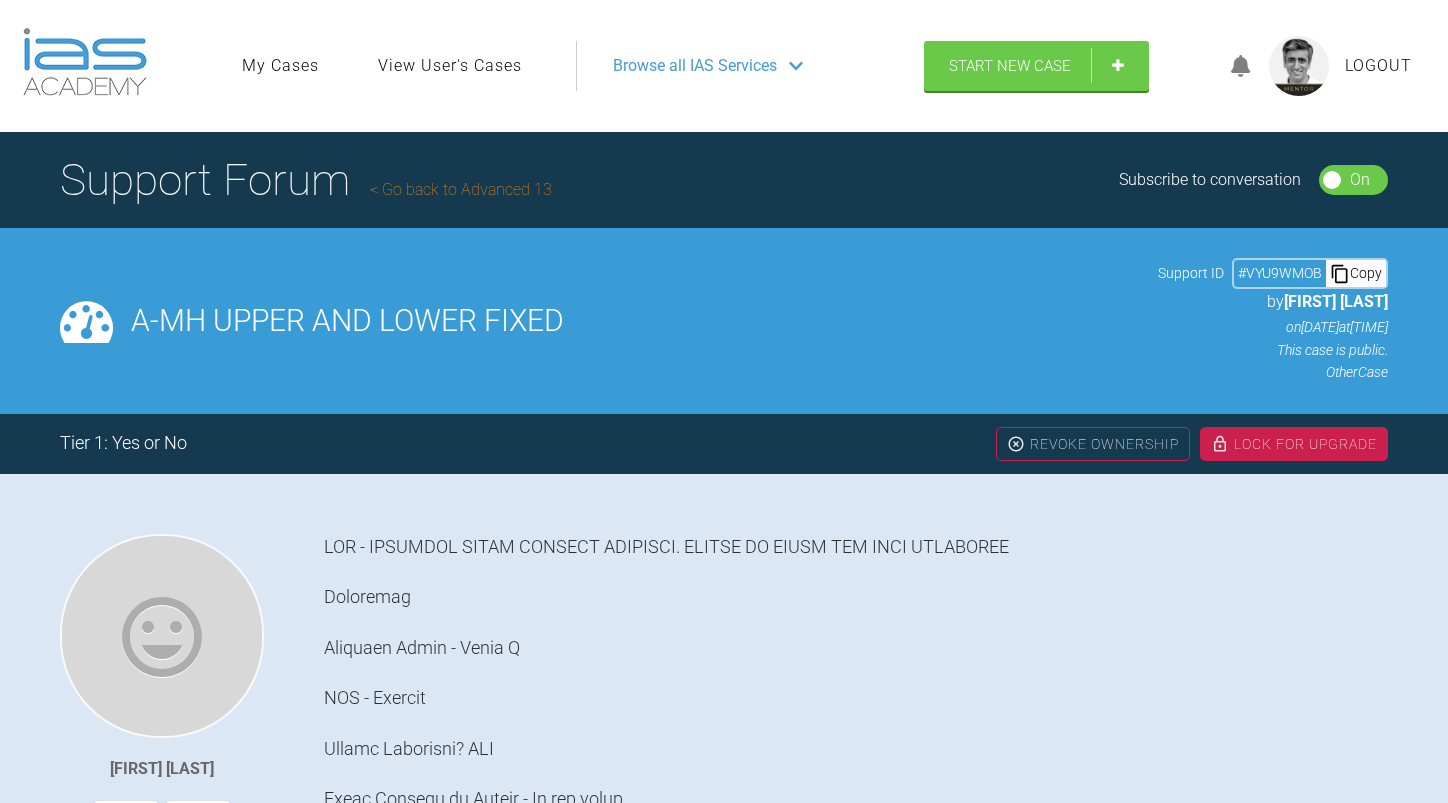 scroll, scrollTop: 0, scrollLeft: 0, axis: both 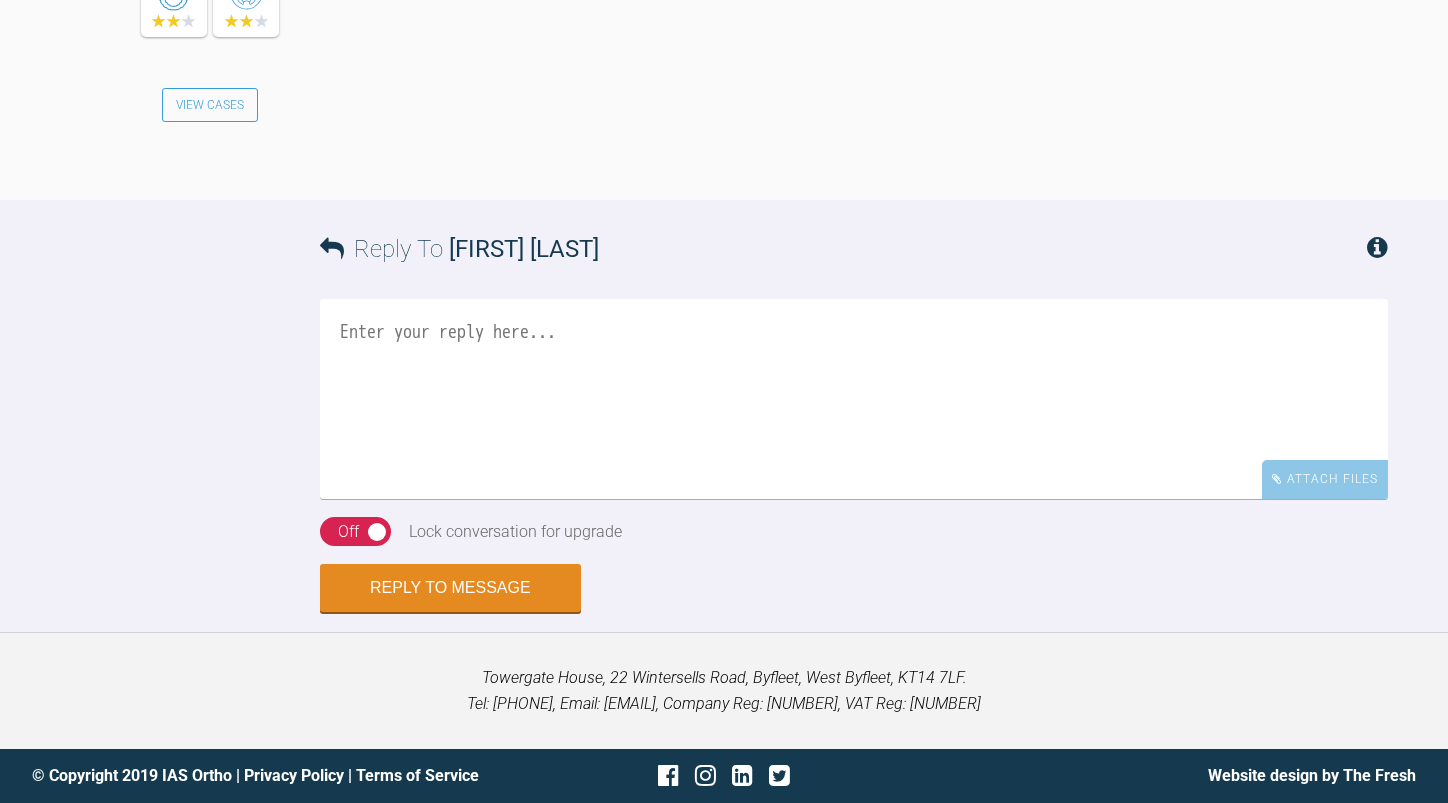 click at bounding box center (854, 399) 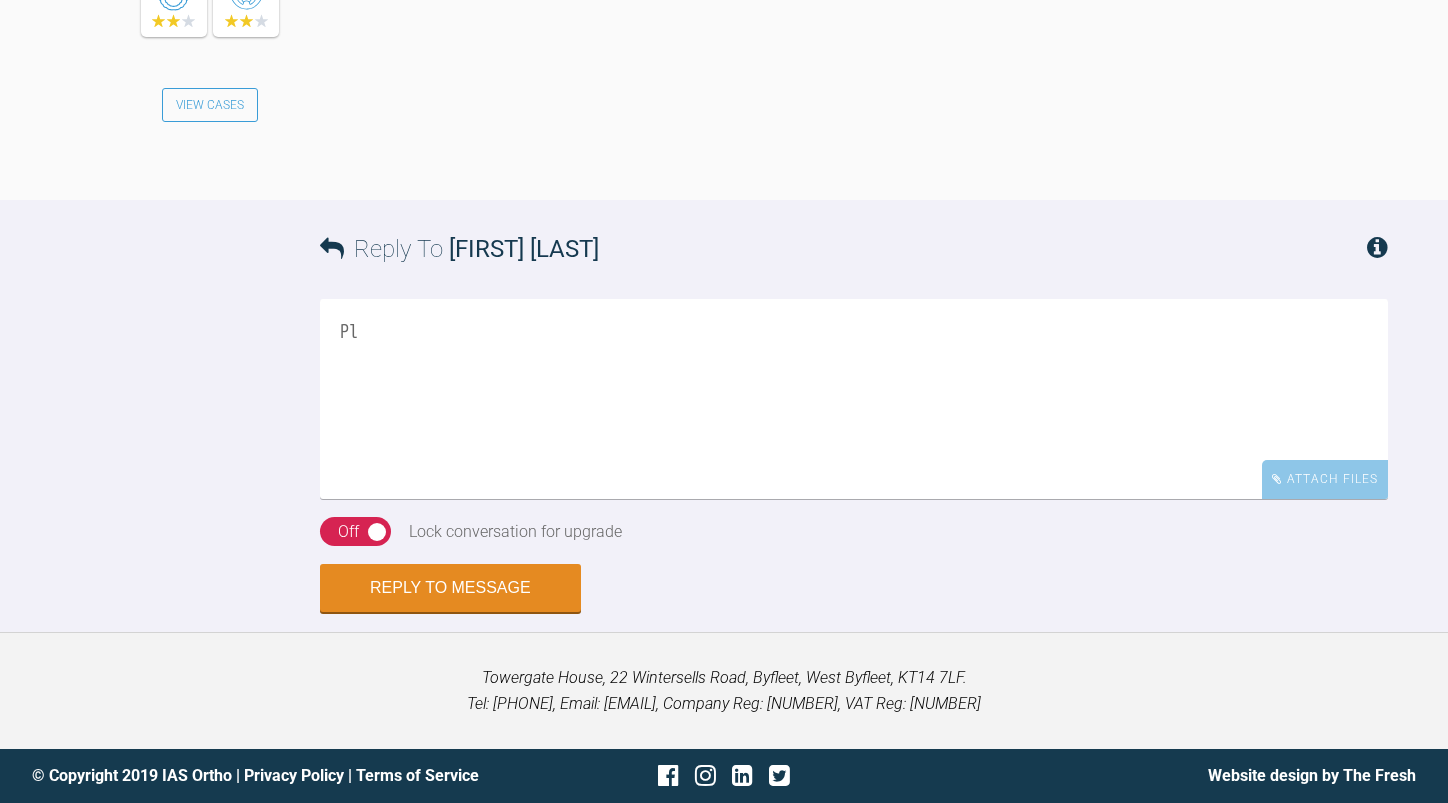 type on "P" 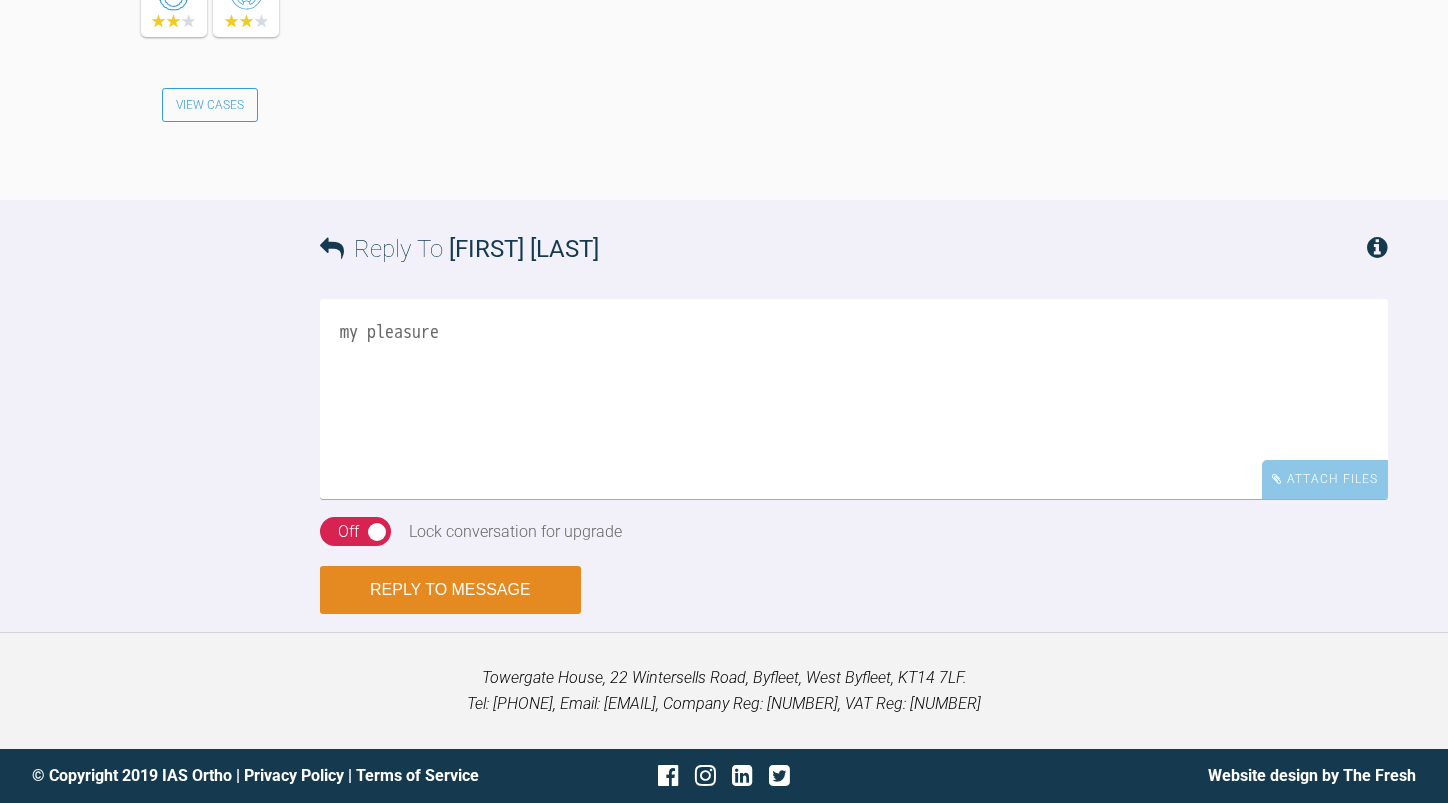 type on "my pleasure" 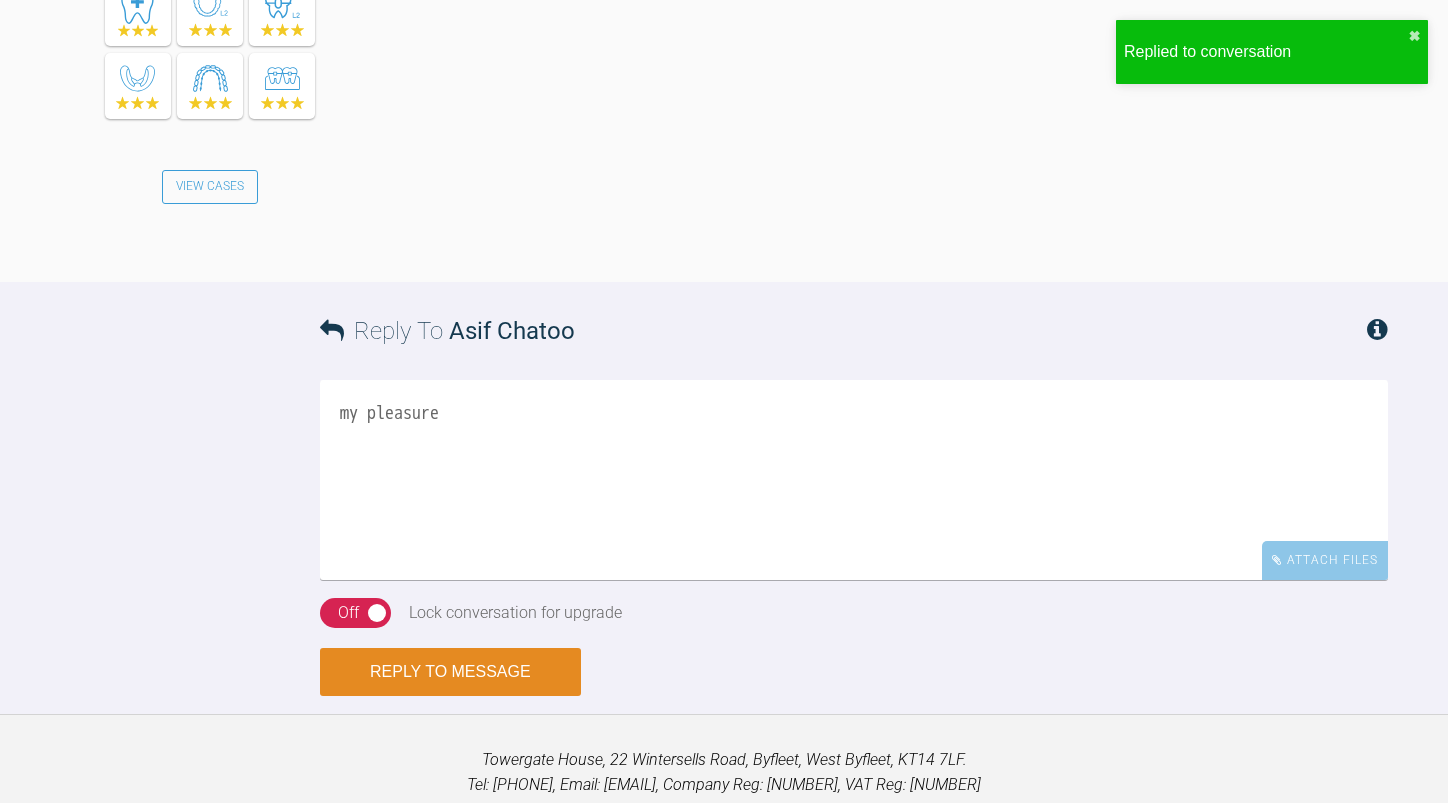 scroll, scrollTop: 12084, scrollLeft: 0, axis: vertical 